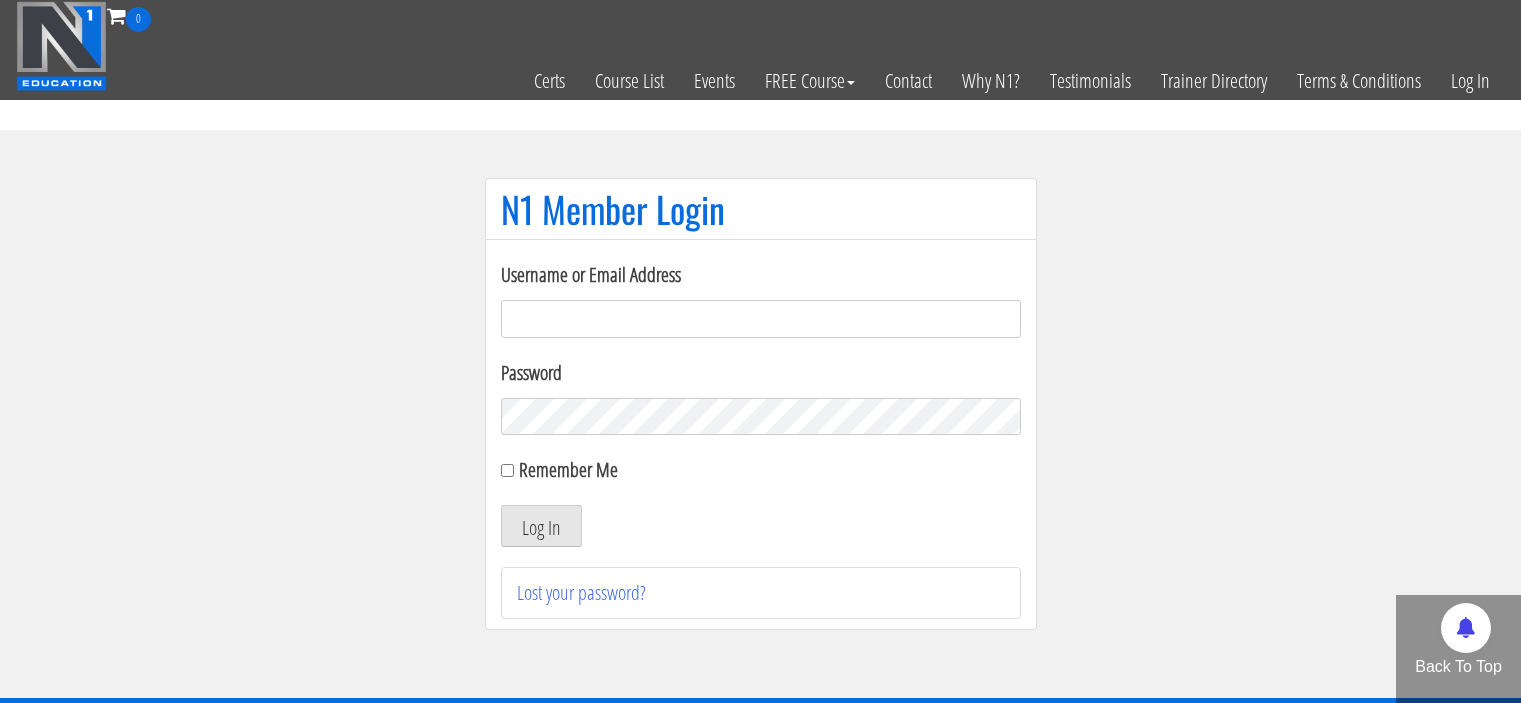 scroll, scrollTop: 0, scrollLeft: 0, axis: both 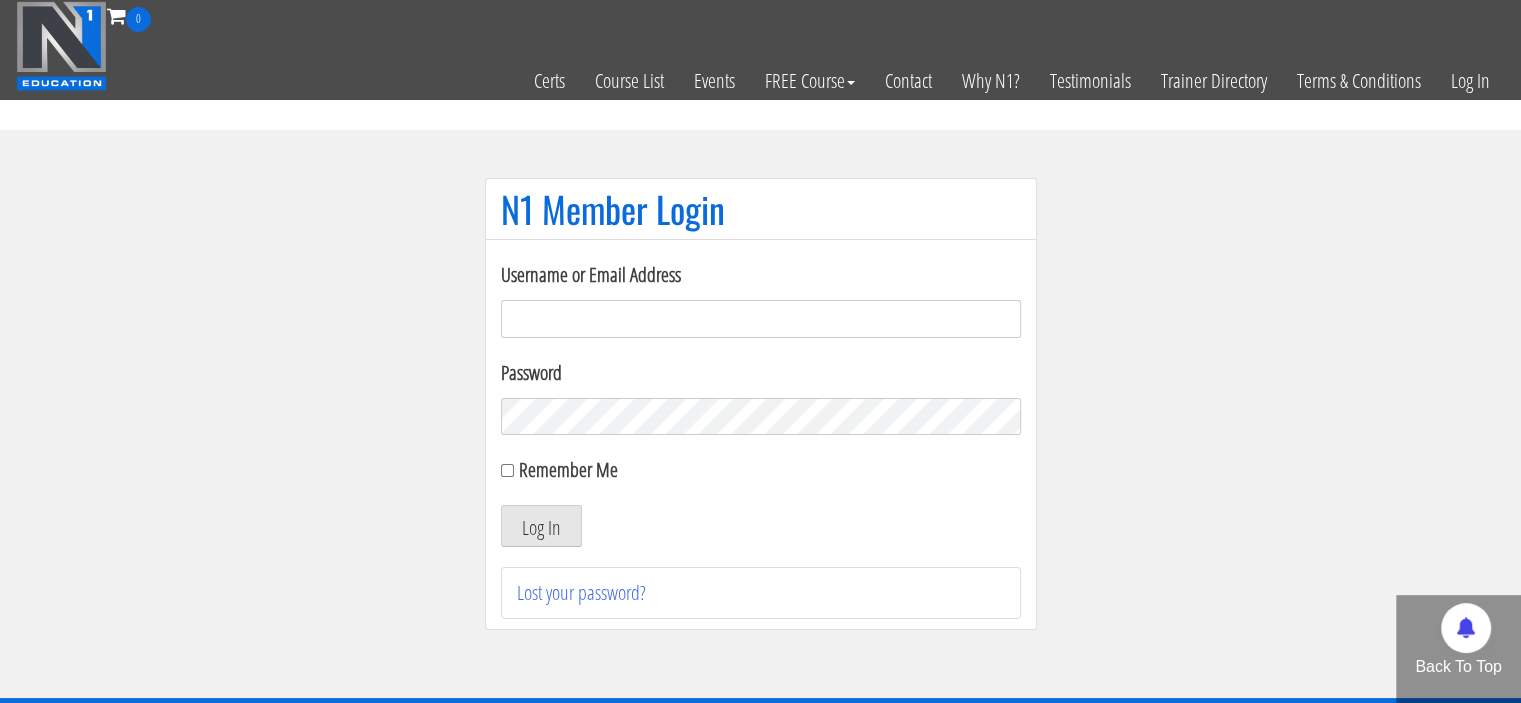 type on "stijnnijboer@gmail.com" 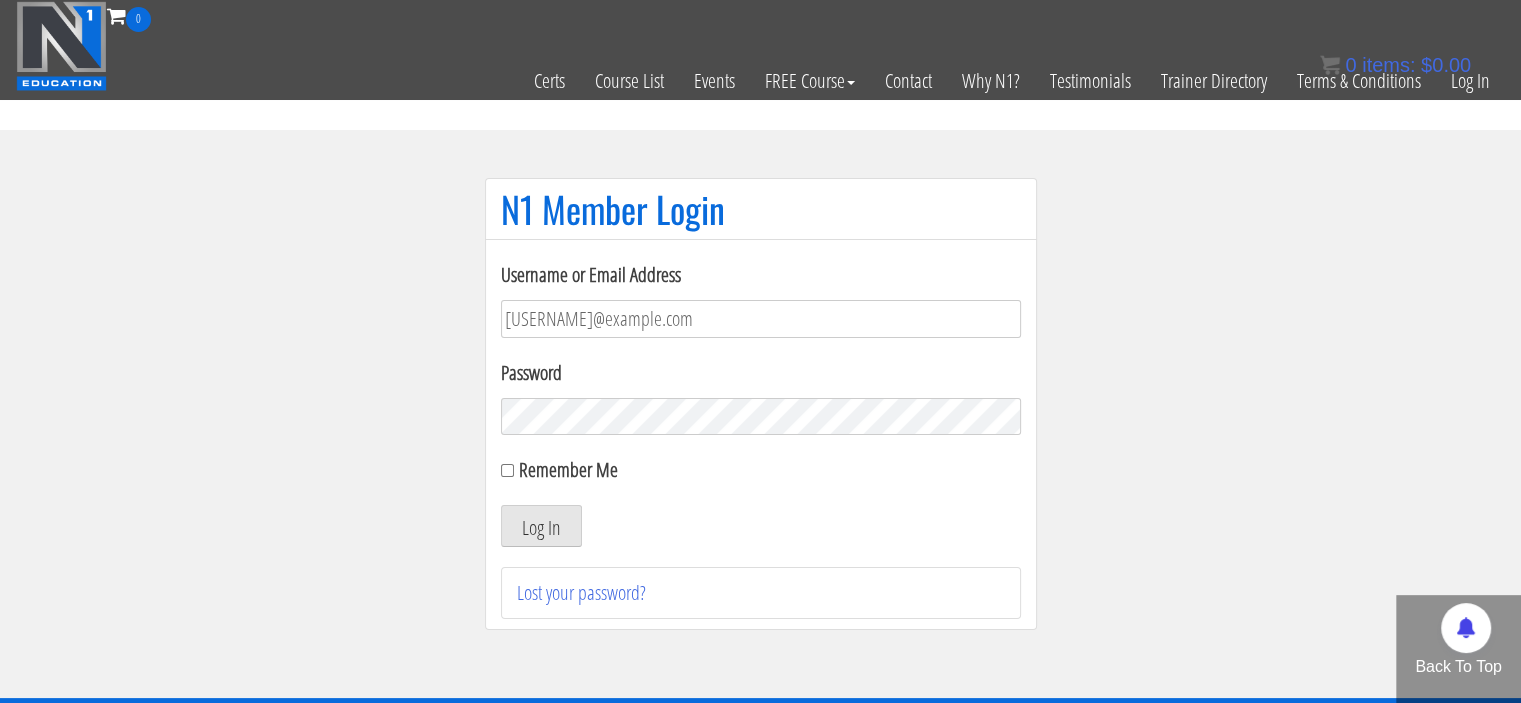 click on "Log In" at bounding box center (541, 526) 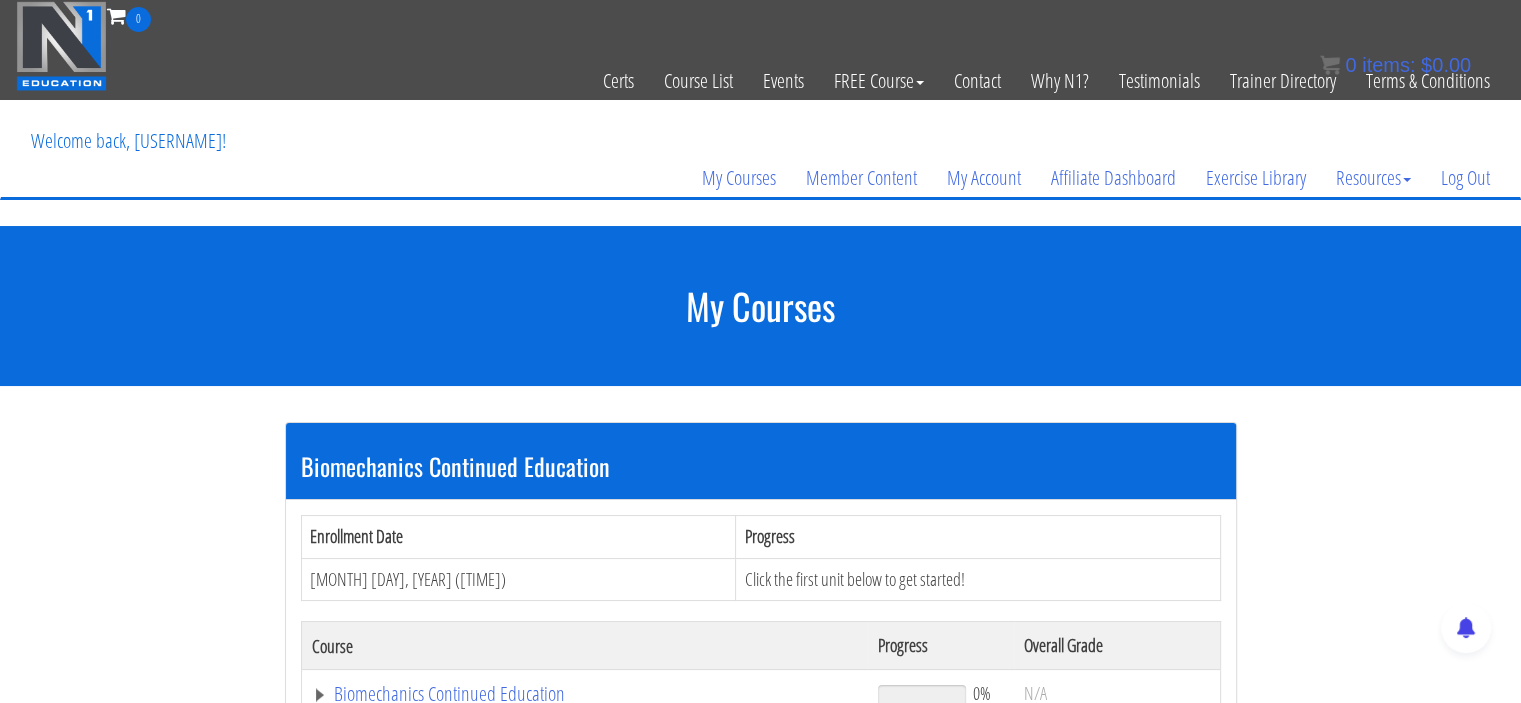 scroll, scrollTop: 187, scrollLeft: 0, axis: vertical 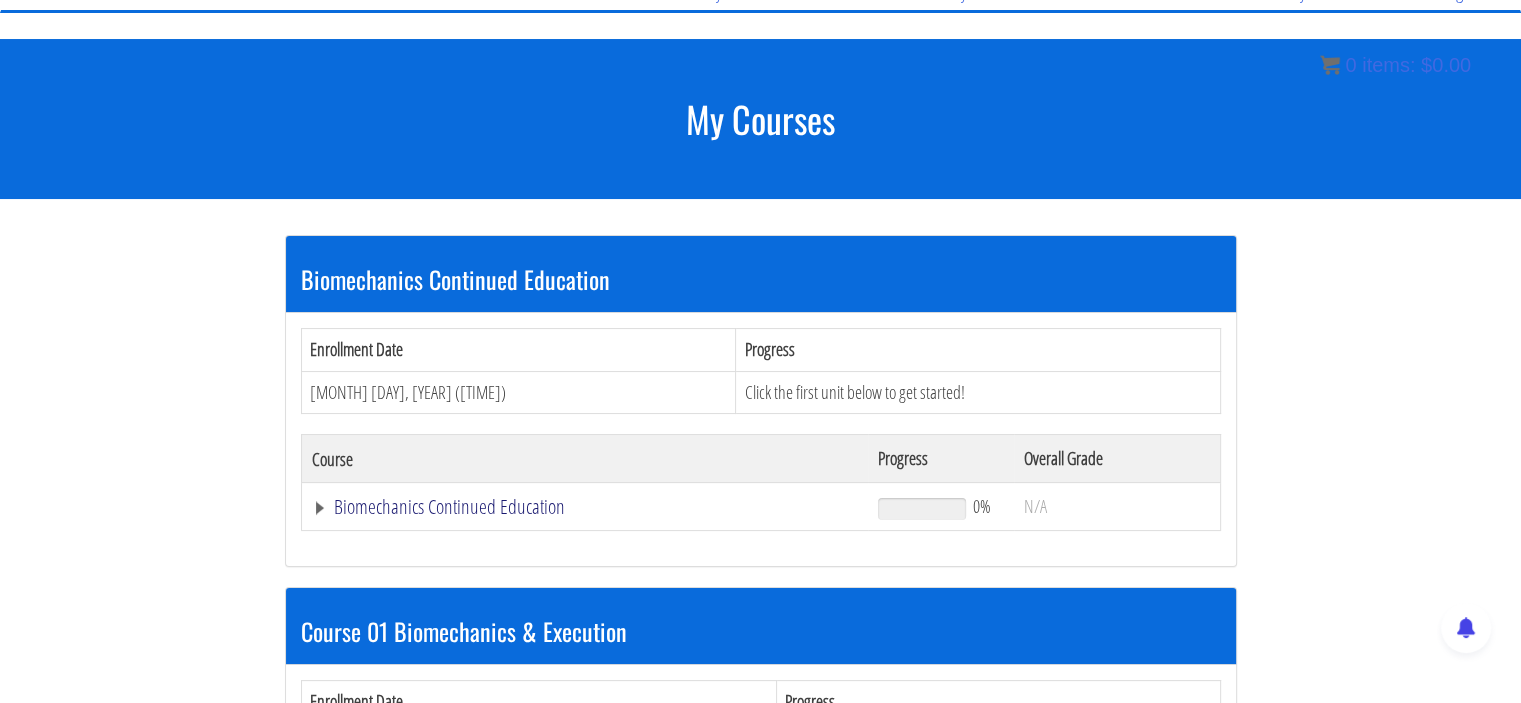 click on "Biomechanics Continued Education" at bounding box center [585, 507] 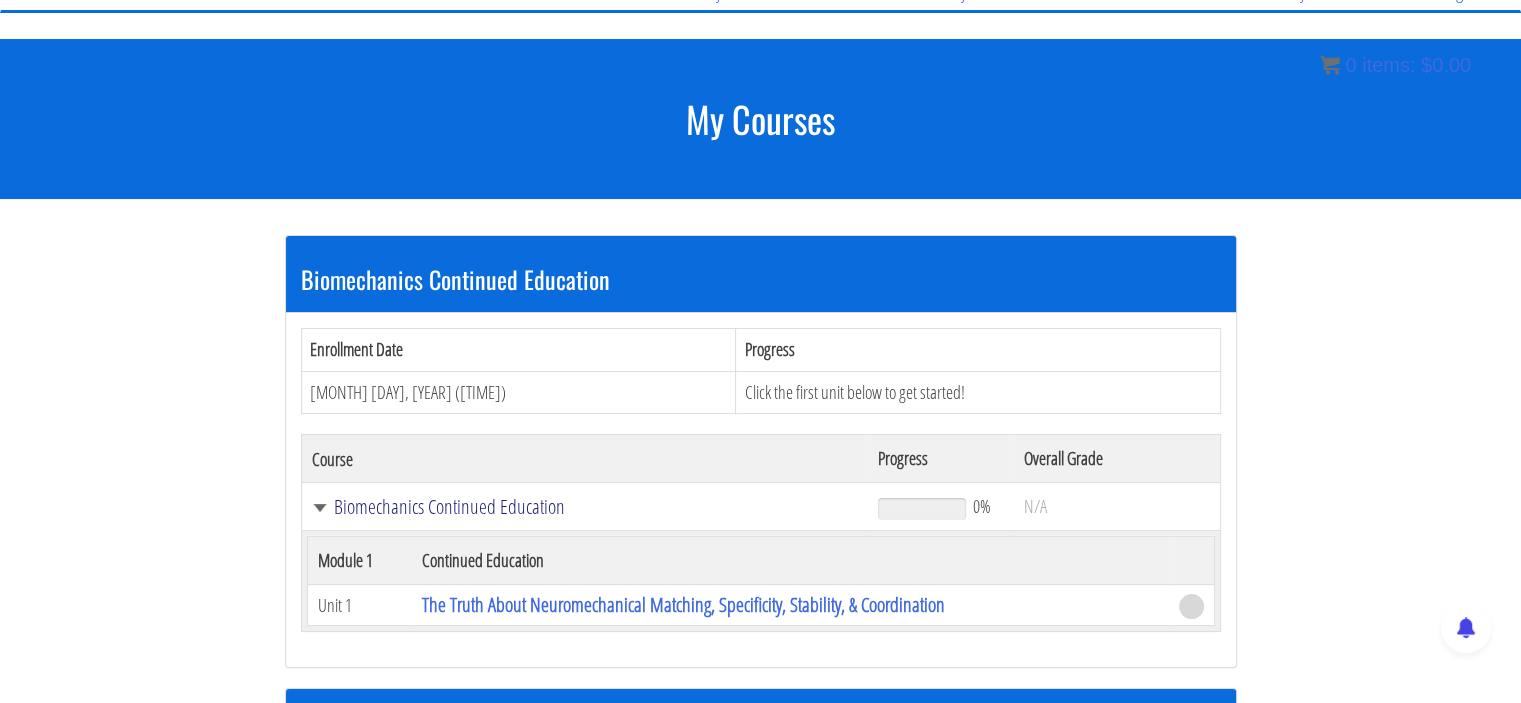 scroll, scrollTop: 351, scrollLeft: 0, axis: vertical 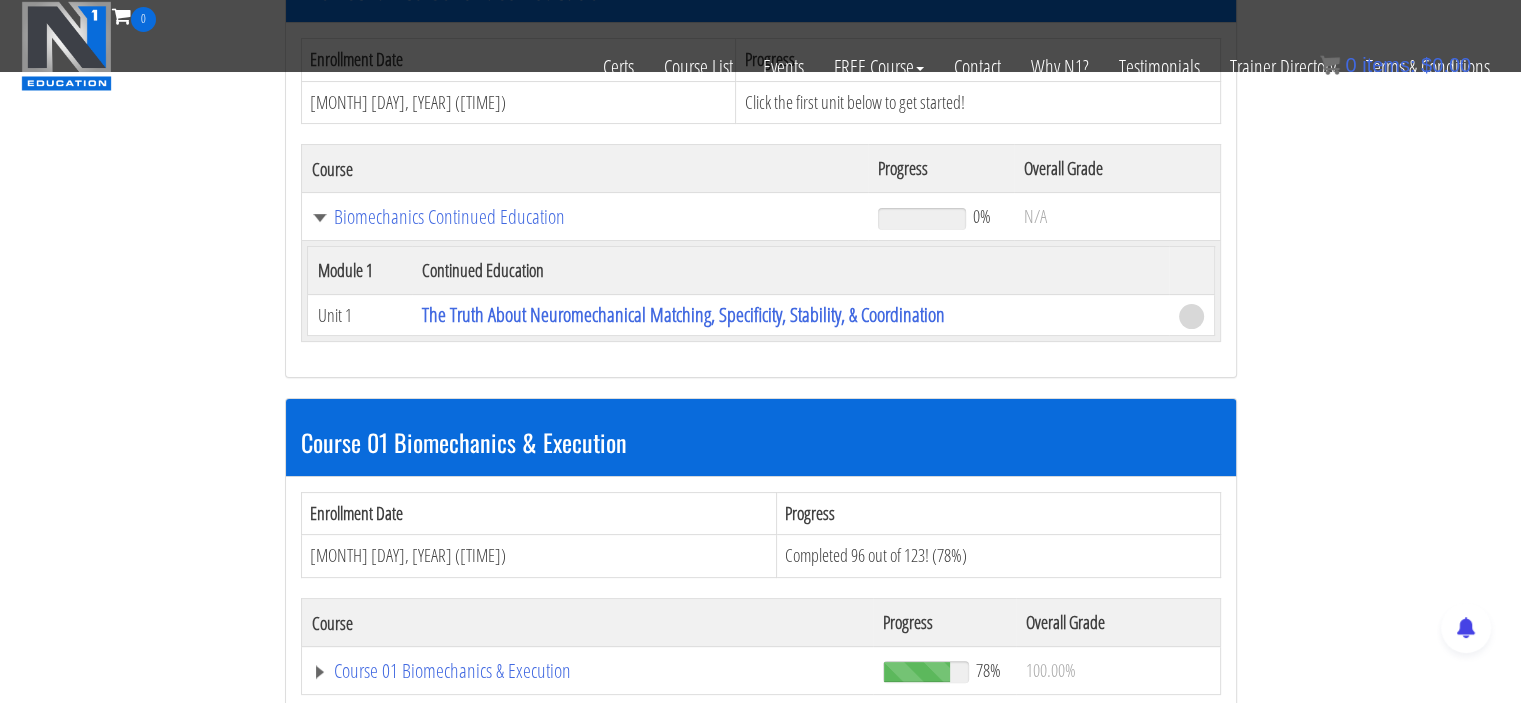 click on "Biomechanics Continued Education
Enrollment Date
Progress
Aug 06, 2025 (01:27:38 PM)
Click the first unit below to get started!
Course Progress Overall Grade Biomechanics Continued Education
0%
N/A
Module 1
Continued Education
Unit 1
The Truth About Neuromechanical Matching, Specificity, Stability, & Coordination
Course 01 Biomechanics & Execution
Progress" at bounding box center (760, 537) 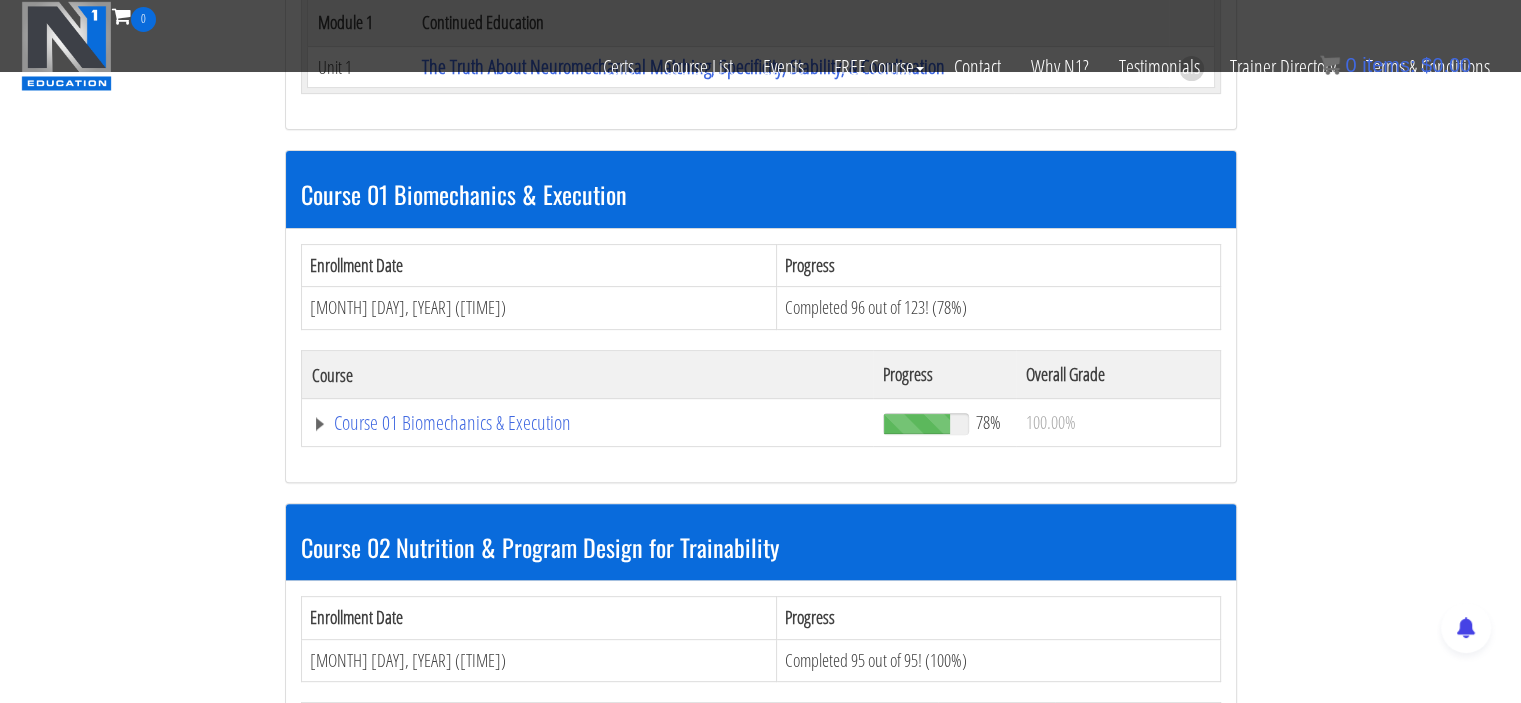 scroll, scrollTop: 603, scrollLeft: 0, axis: vertical 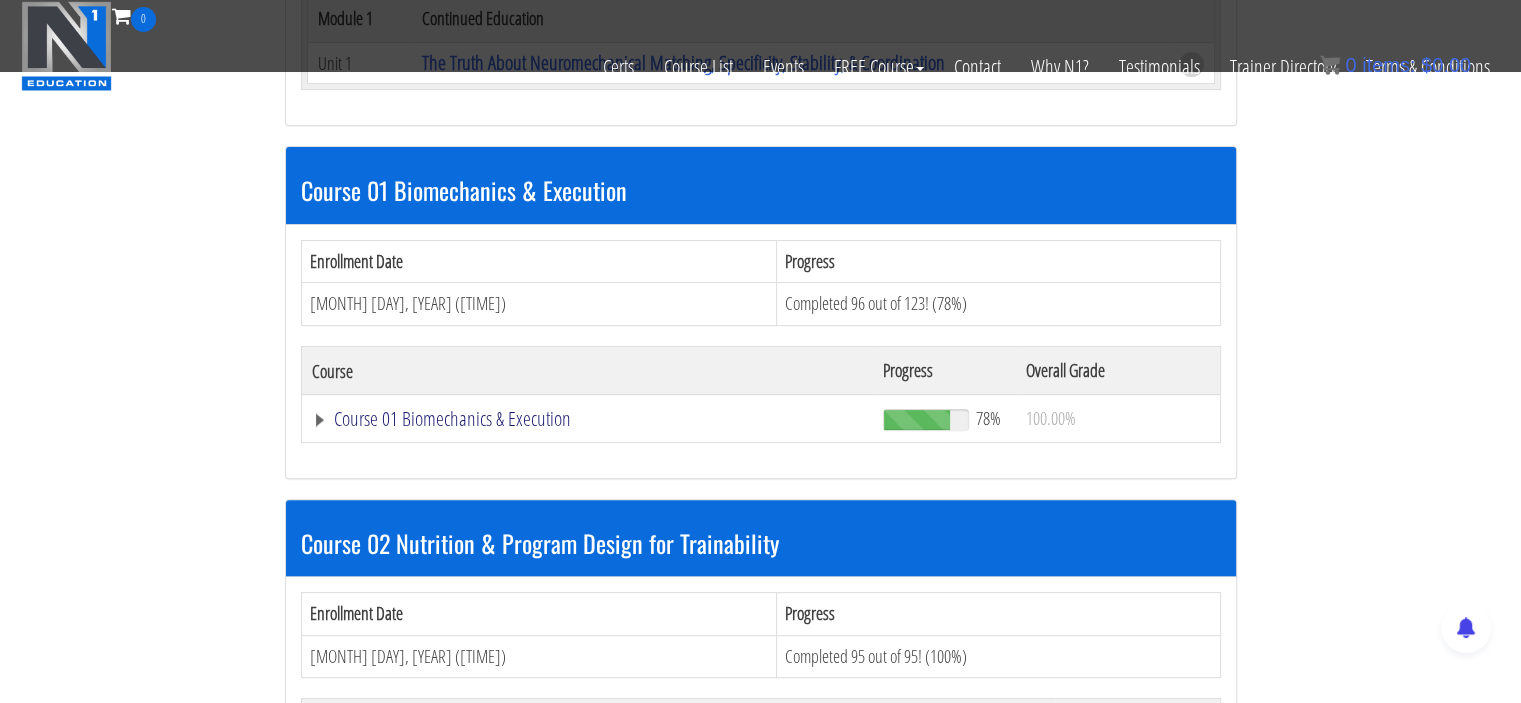 click on "Course 01 Biomechanics & Execution" at bounding box center (585, -35) 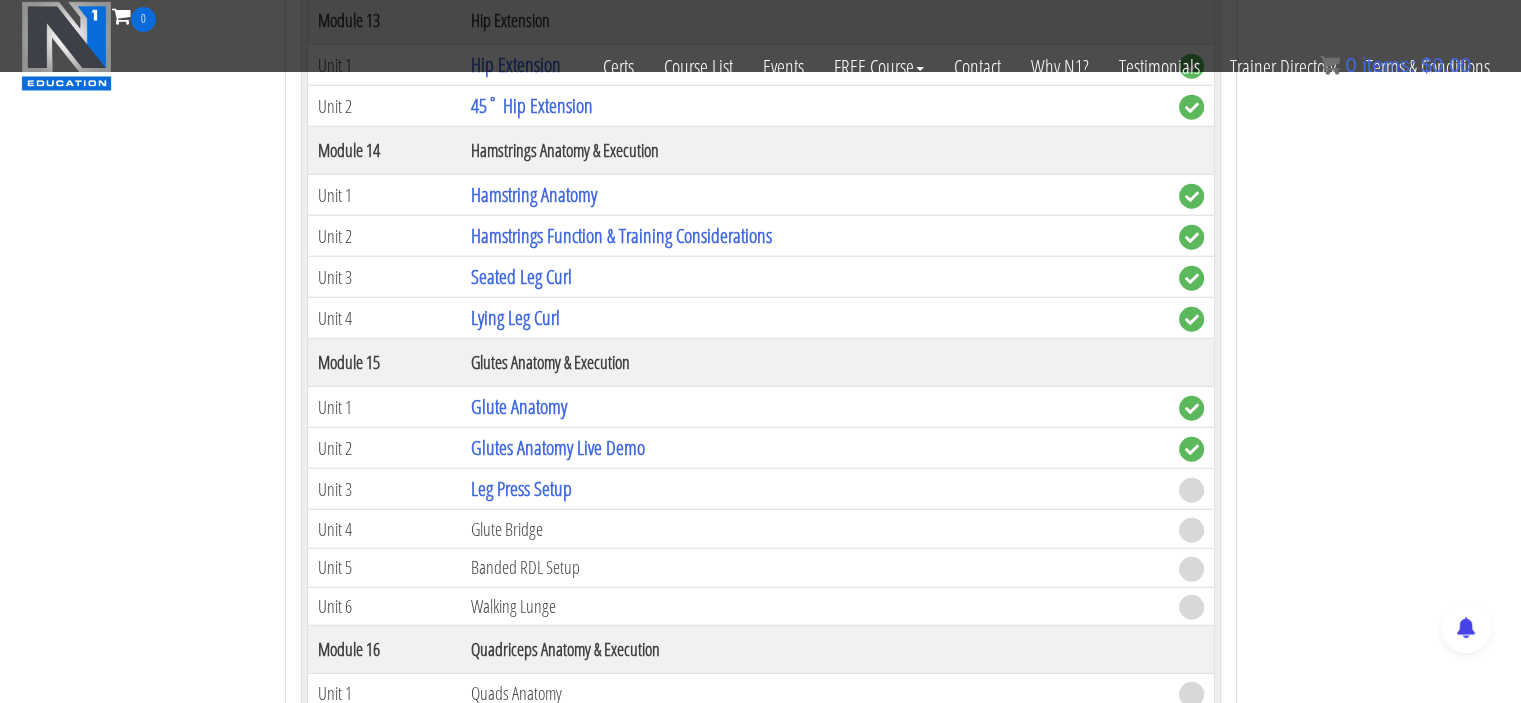 scroll, scrollTop: 5279, scrollLeft: 0, axis: vertical 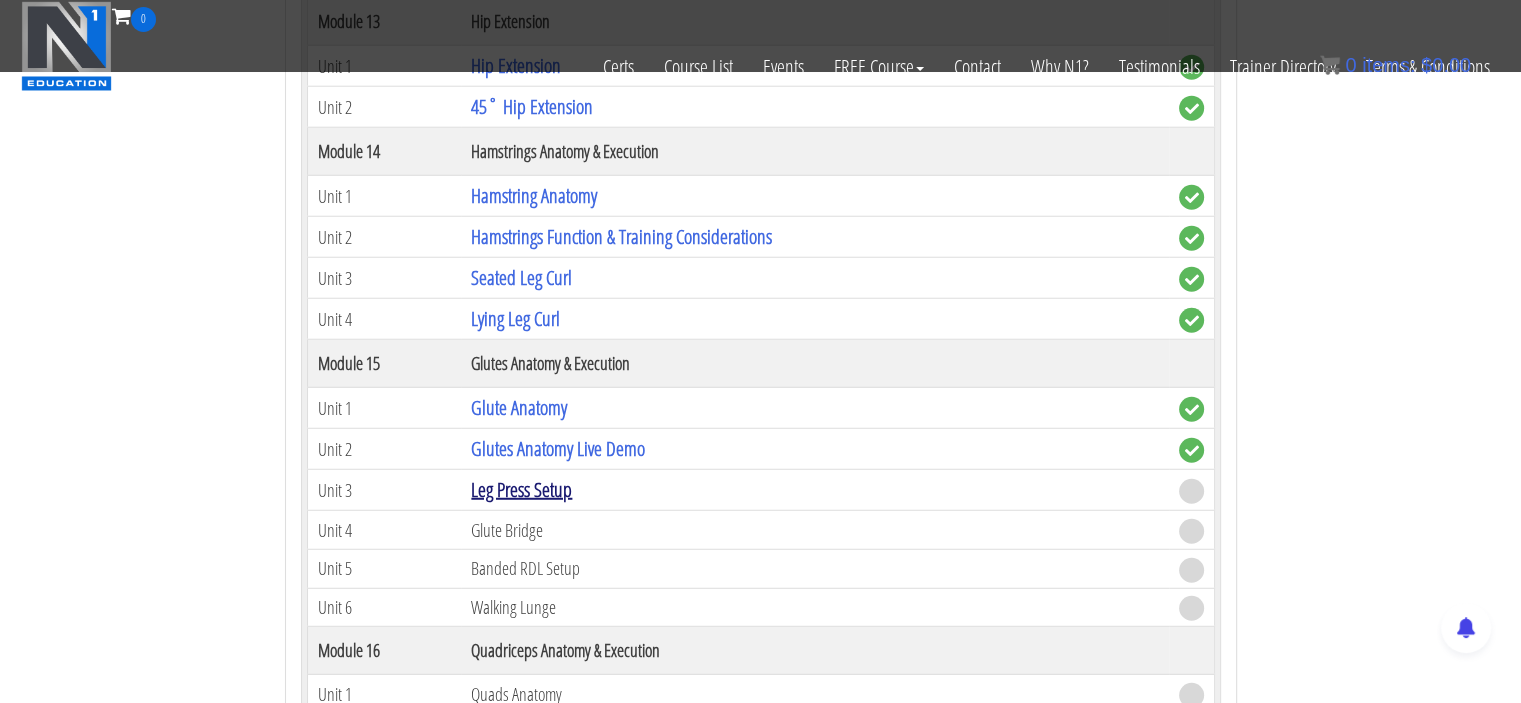 click on "Leg Press Setup" at bounding box center (521, 489) 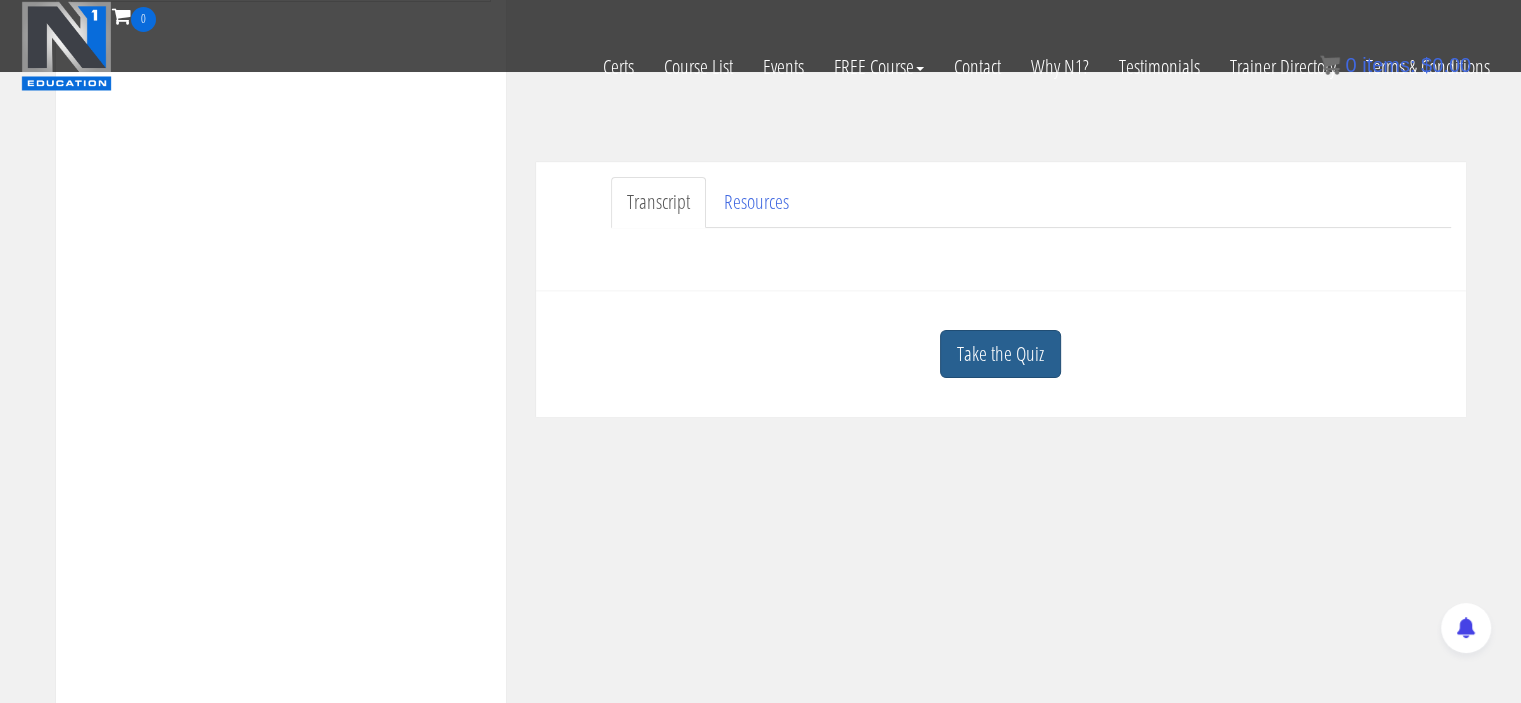 scroll, scrollTop: 498, scrollLeft: 0, axis: vertical 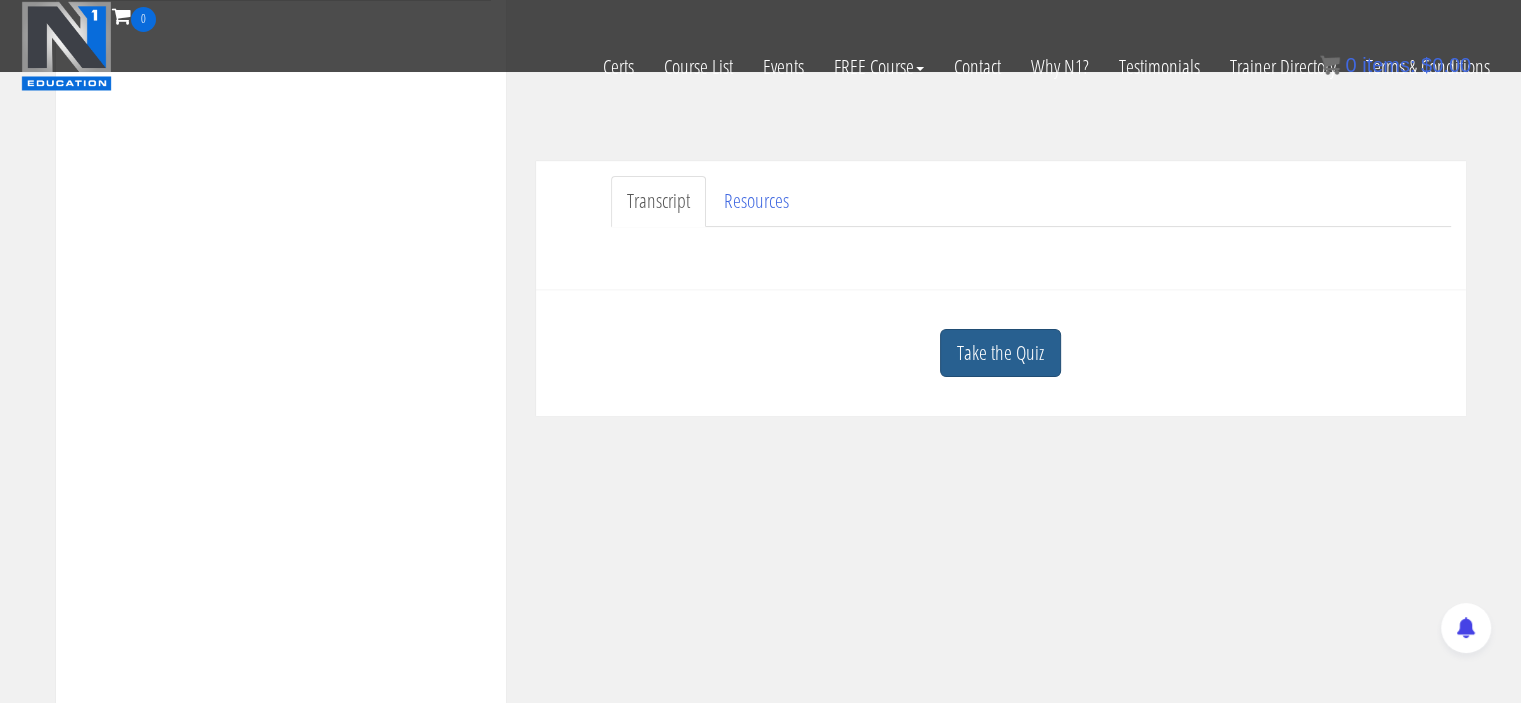 click on "Take the Quiz" at bounding box center [1000, 353] 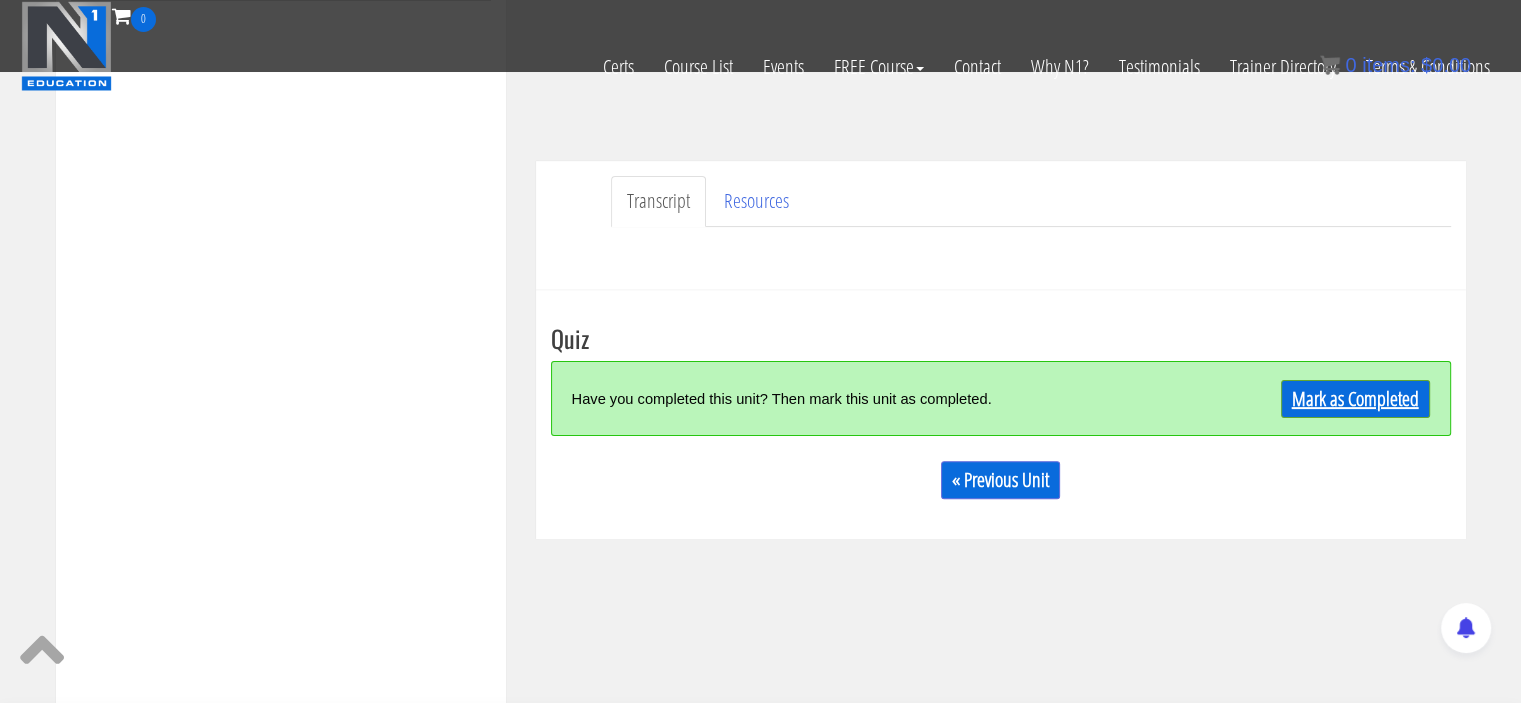 click on "Mark as Completed" at bounding box center [1355, 399] 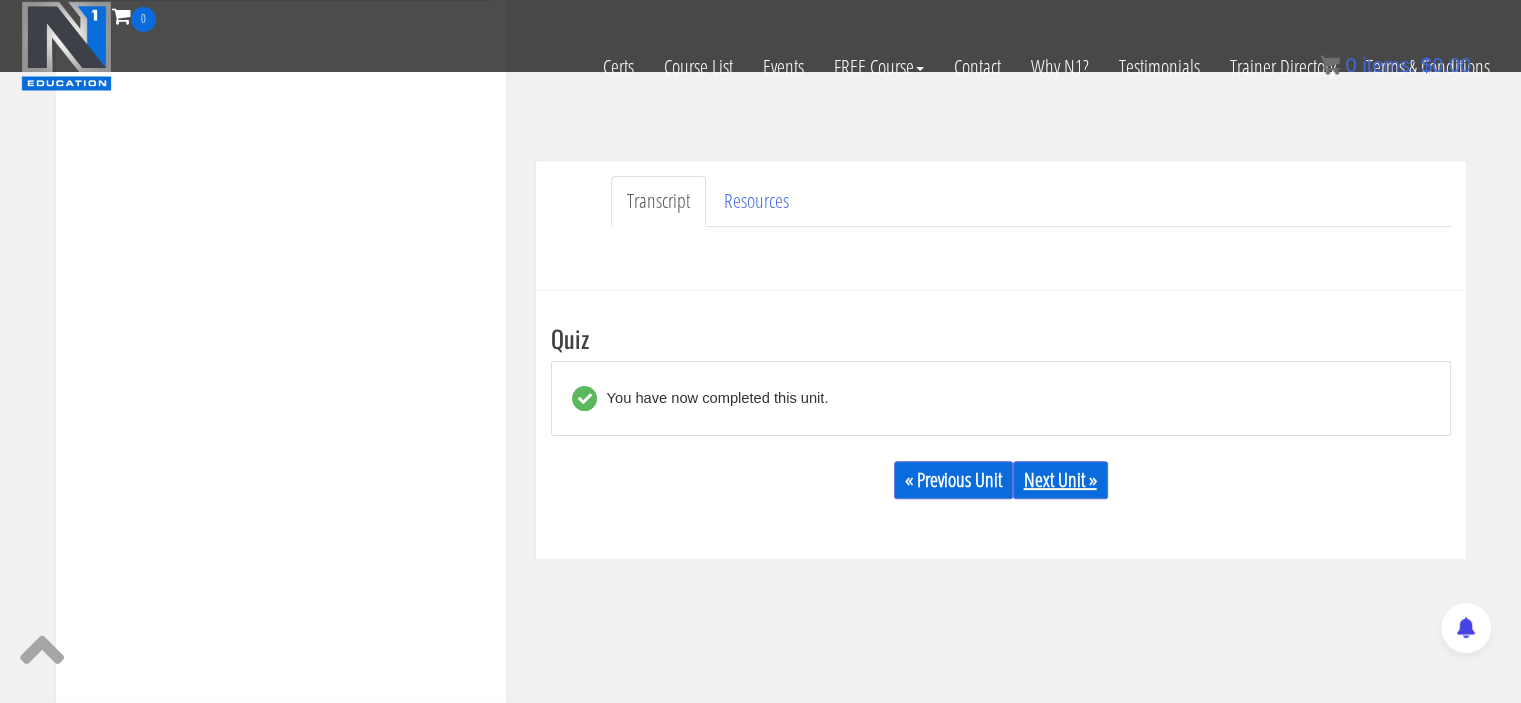 click on "Next Unit »" at bounding box center (1060, 480) 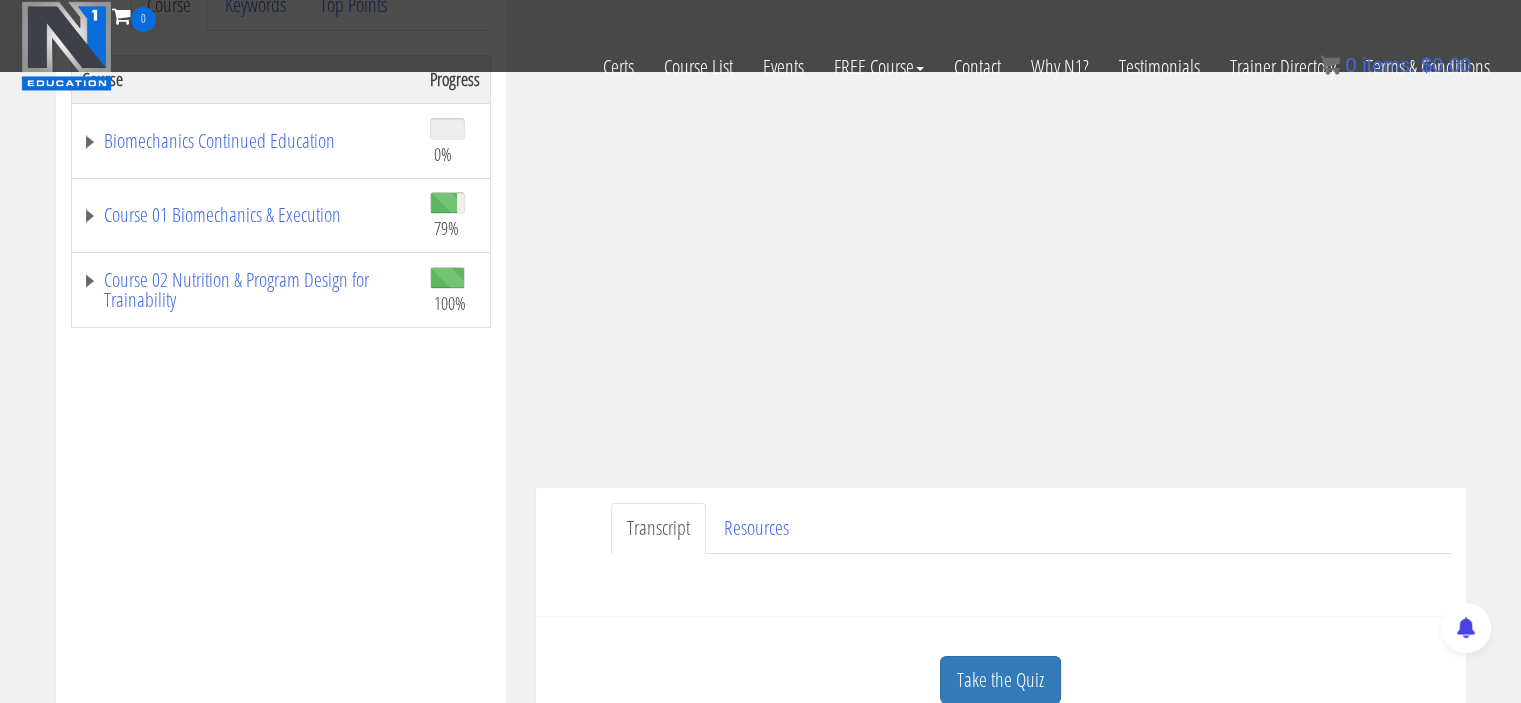 scroll, scrollTop: 364, scrollLeft: 0, axis: vertical 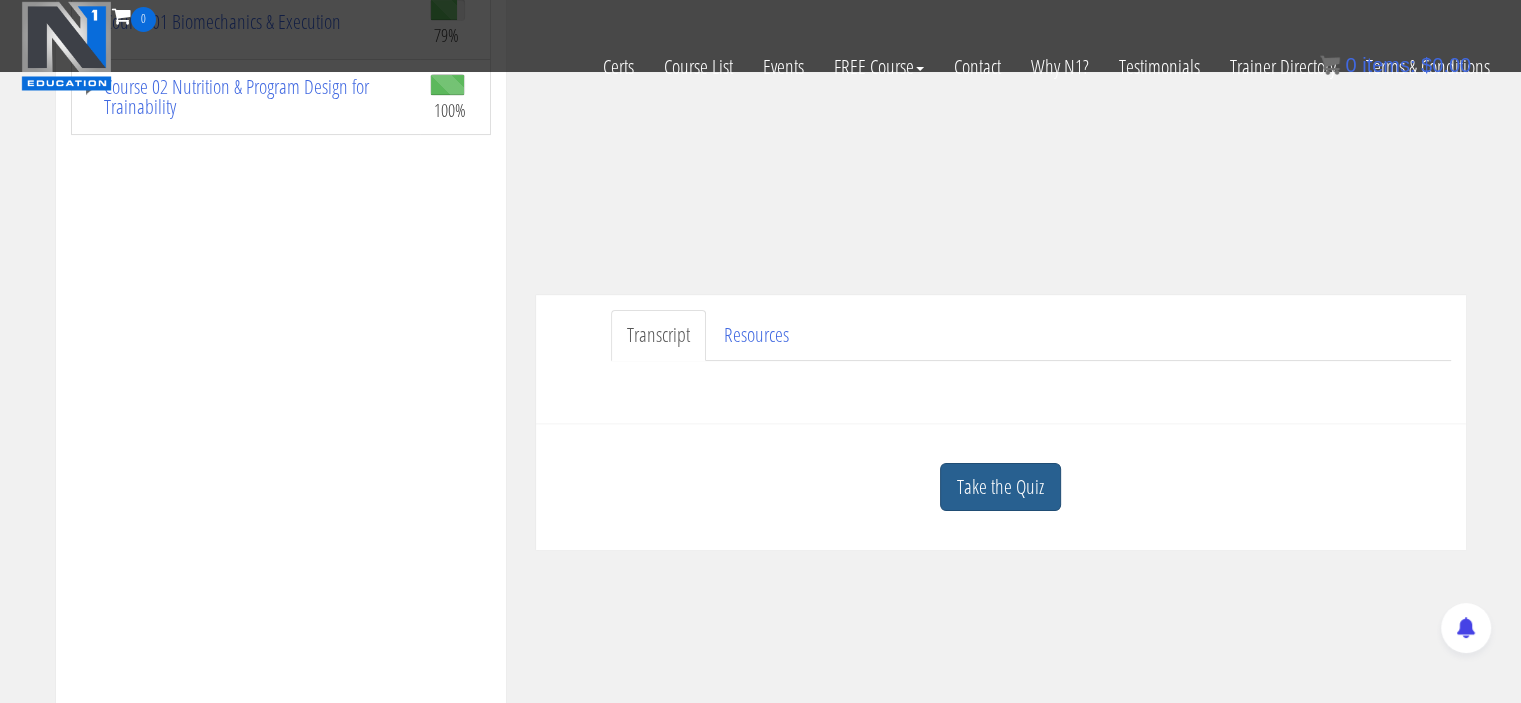 click on "Take the Quiz" at bounding box center [1000, 487] 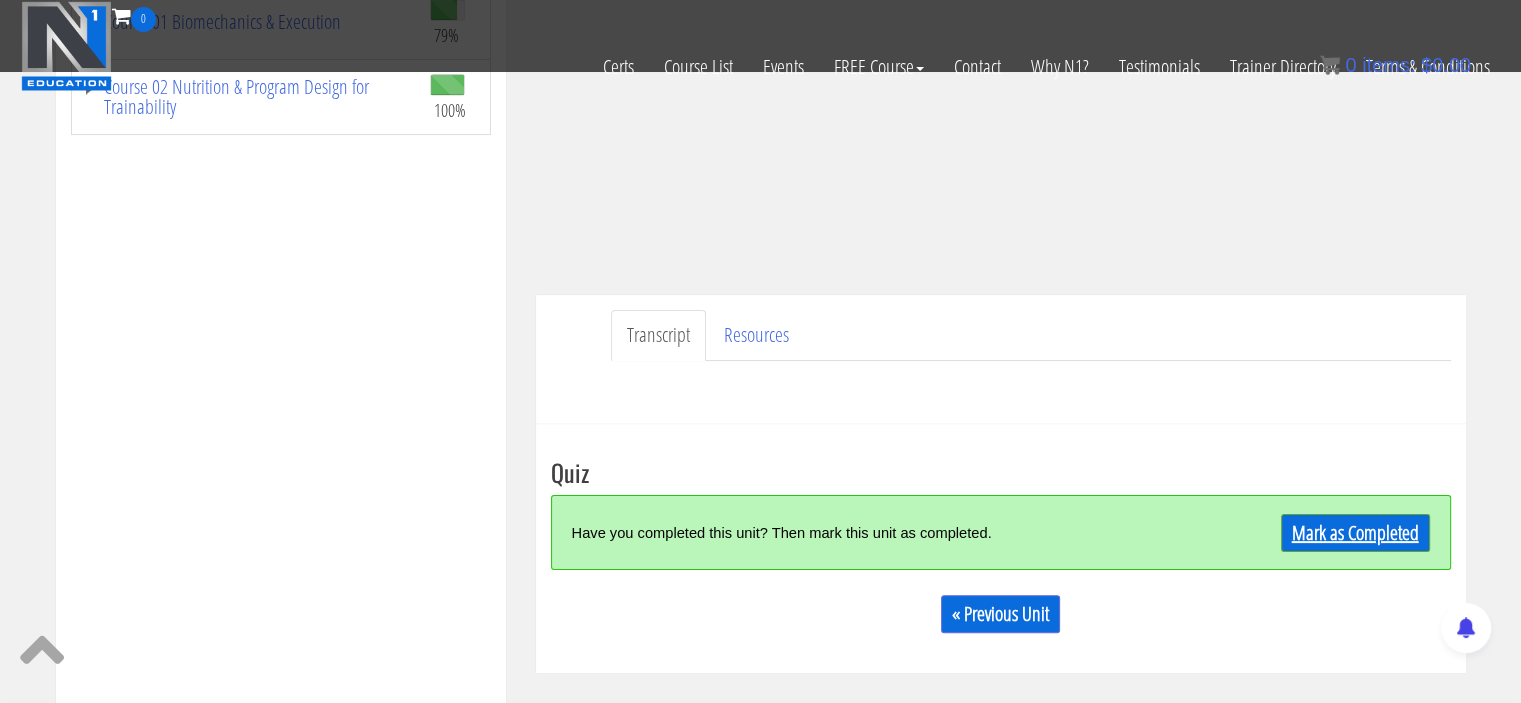click on "Mark as Completed" at bounding box center (1355, 533) 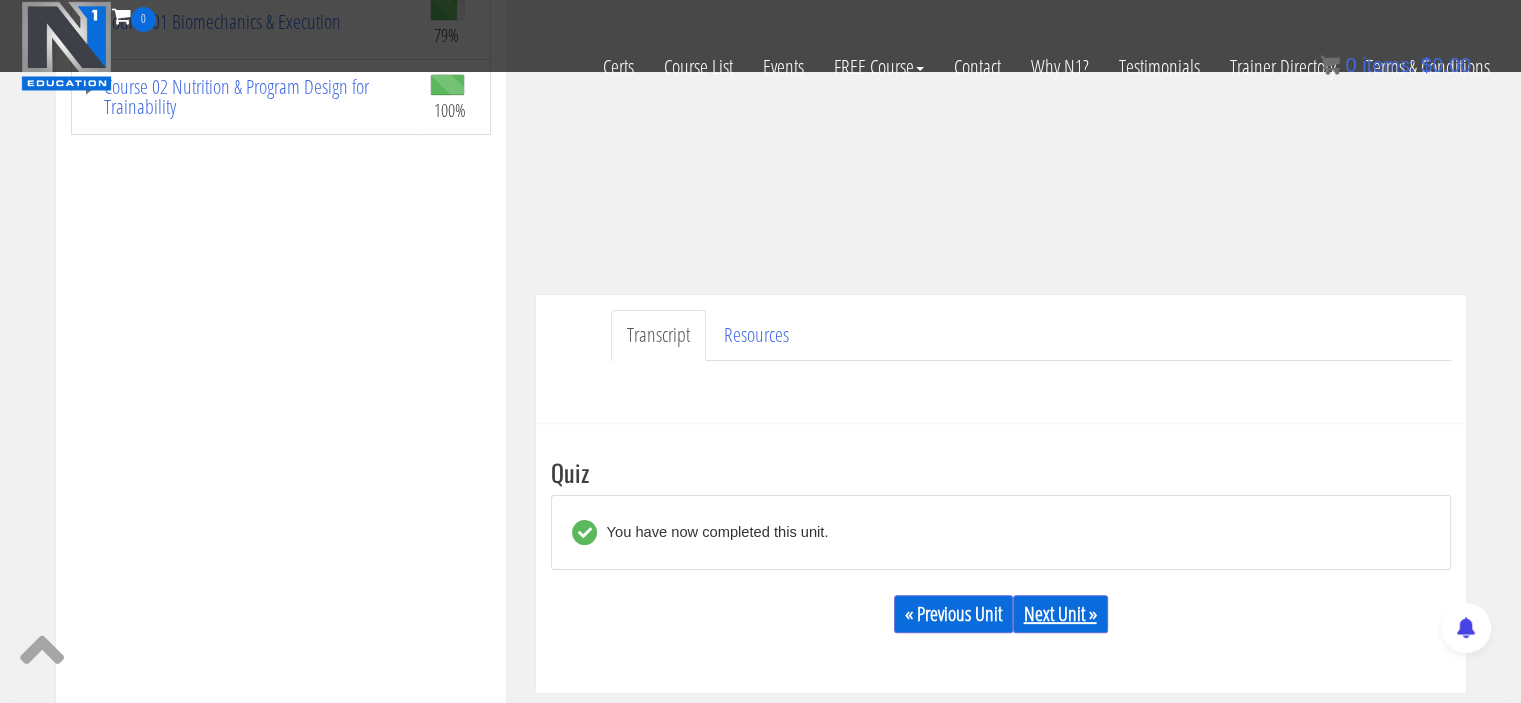 click on "Next Unit »" at bounding box center (1060, 614) 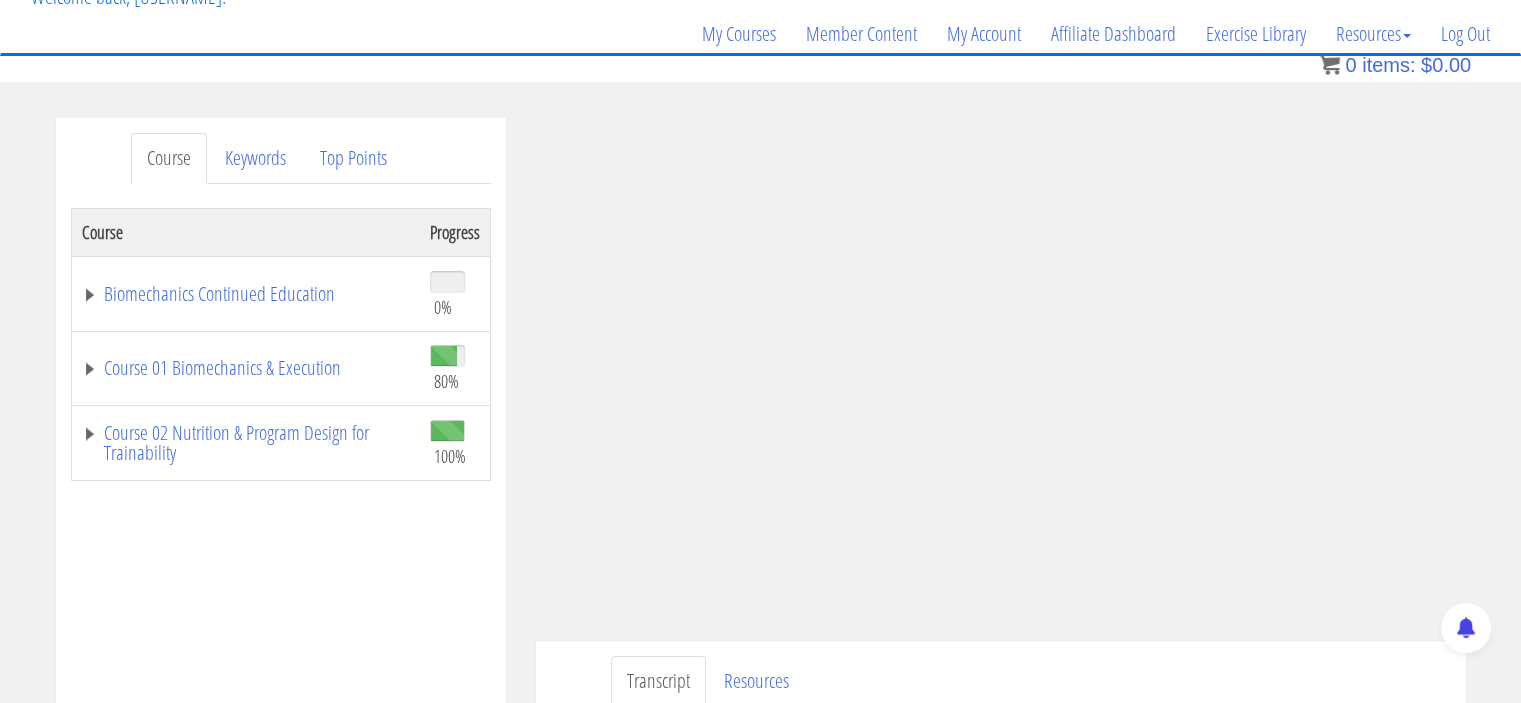 scroll, scrollTop: 188, scrollLeft: 0, axis: vertical 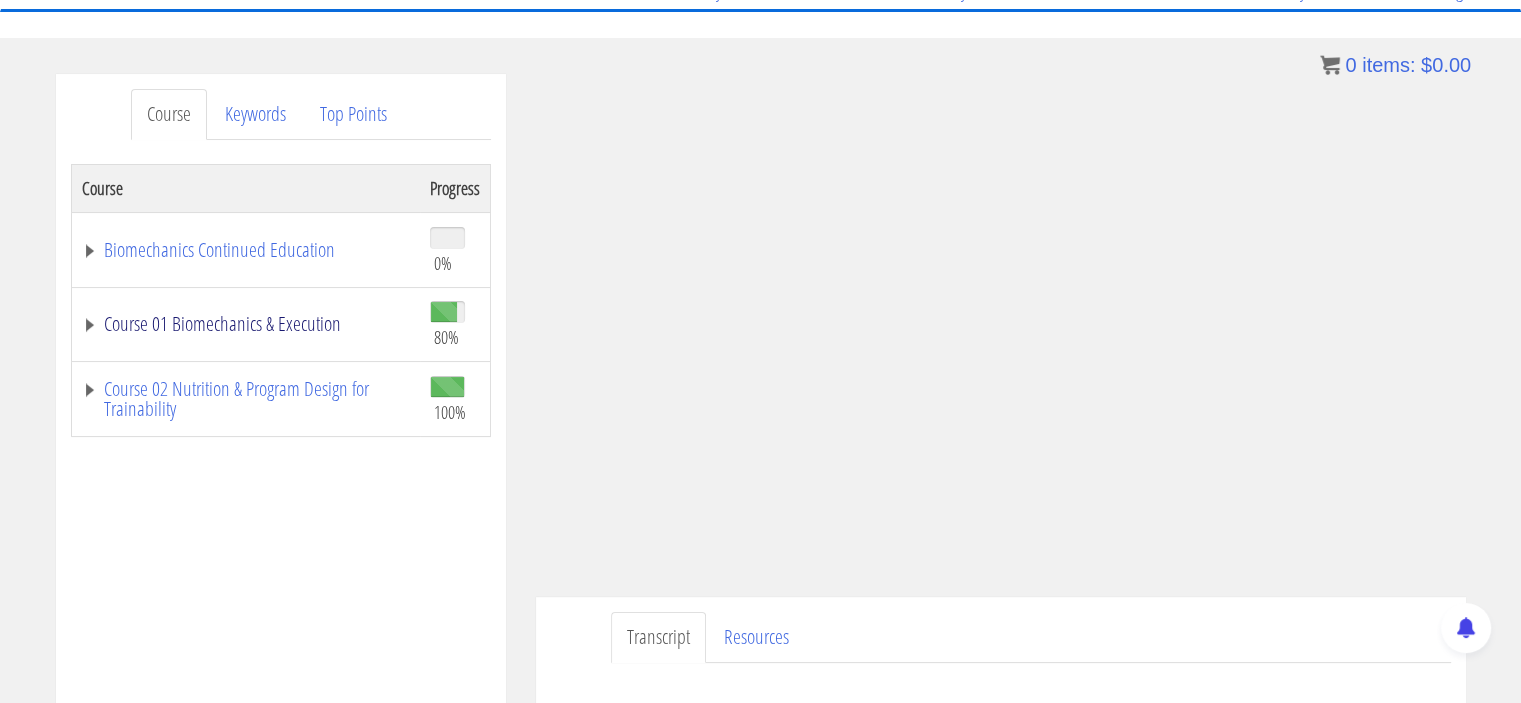 click on "Course 01 Biomechanics & Execution" at bounding box center [246, 324] 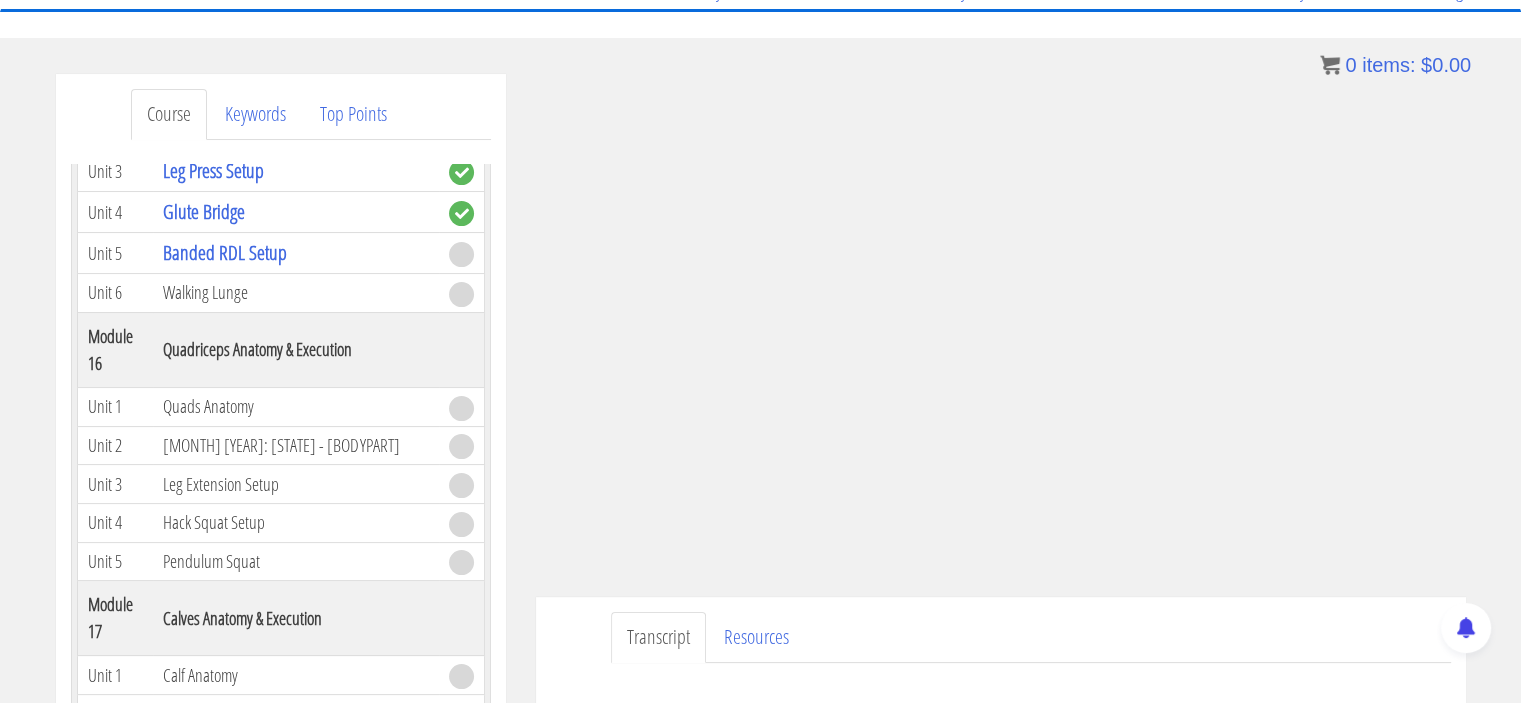 scroll, scrollTop: 5611, scrollLeft: 0, axis: vertical 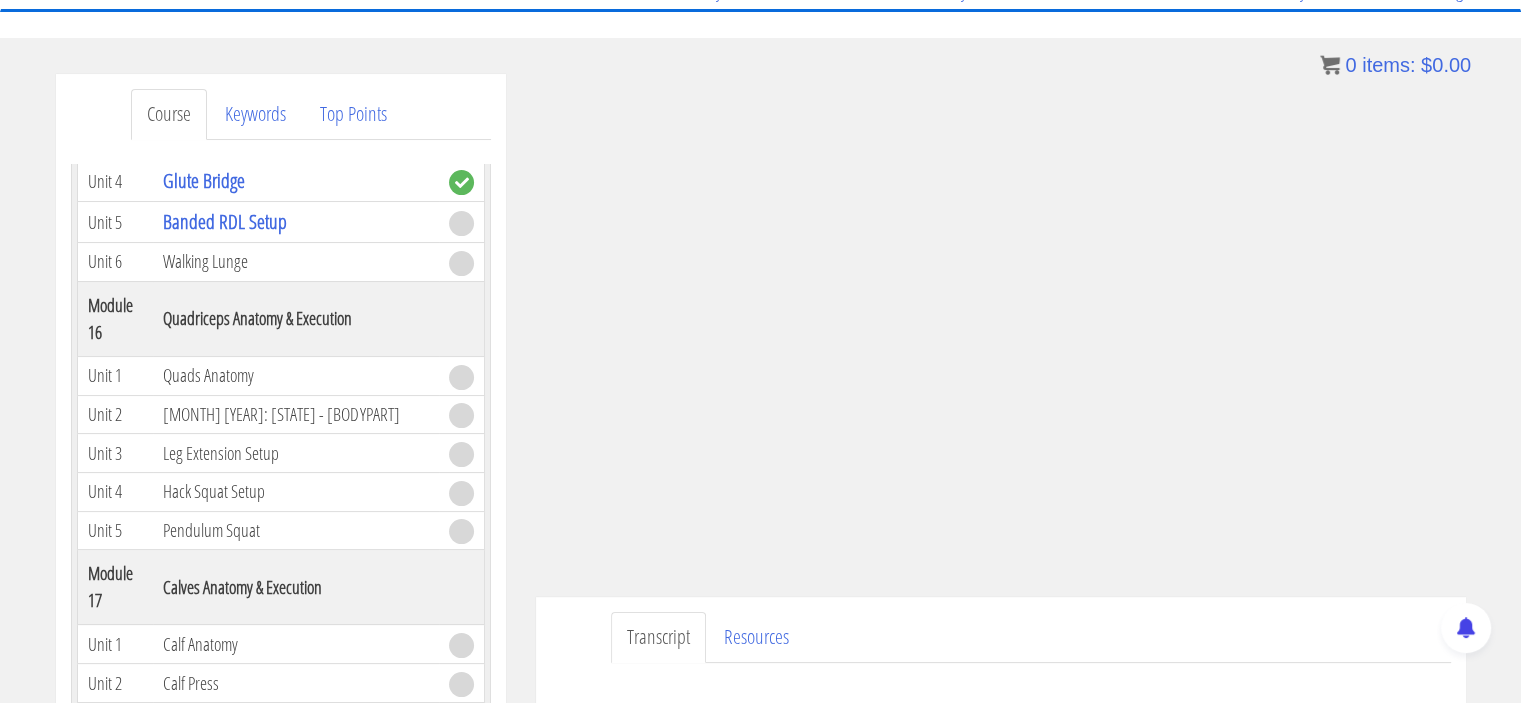 click at bounding box center [1001, 687] 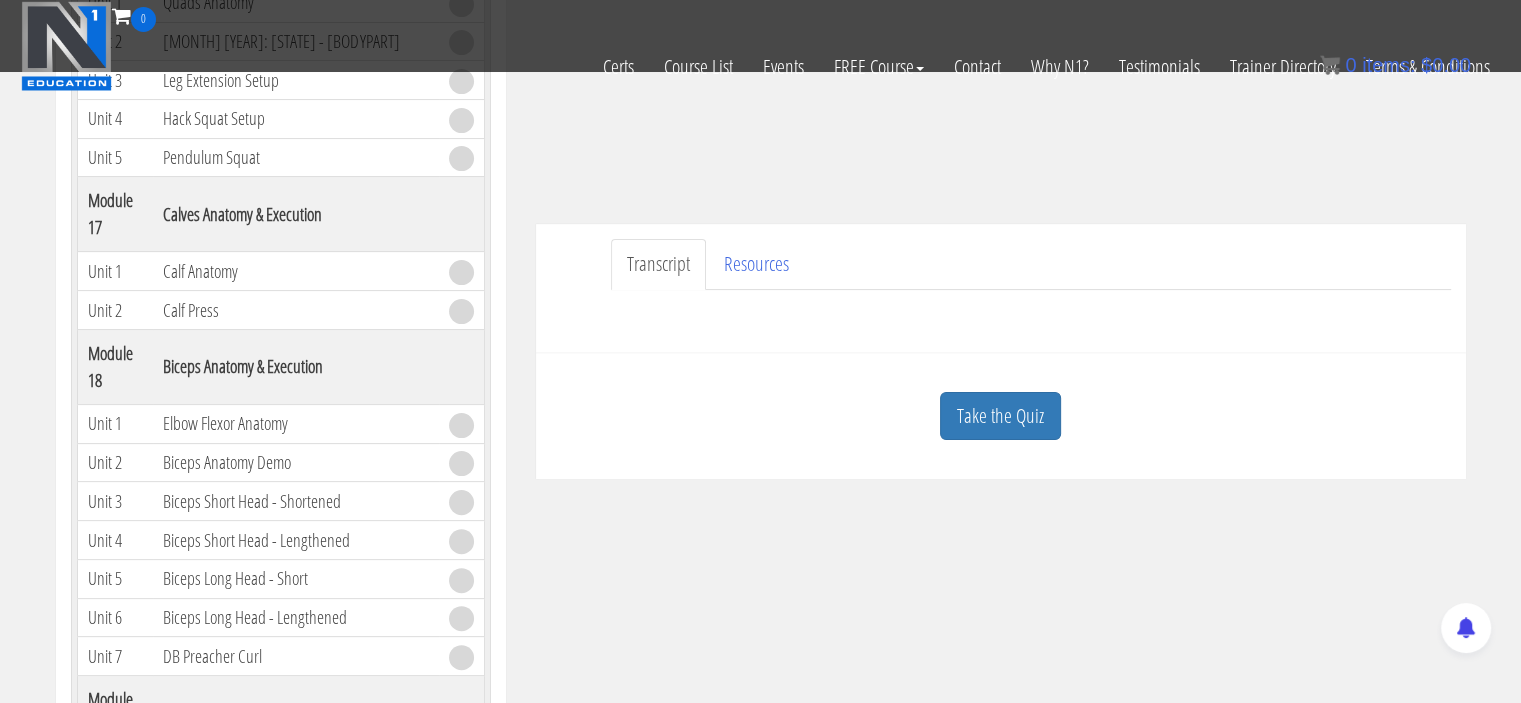 scroll, scrollTop: 436, scrollLeft: 0, axis: vertical 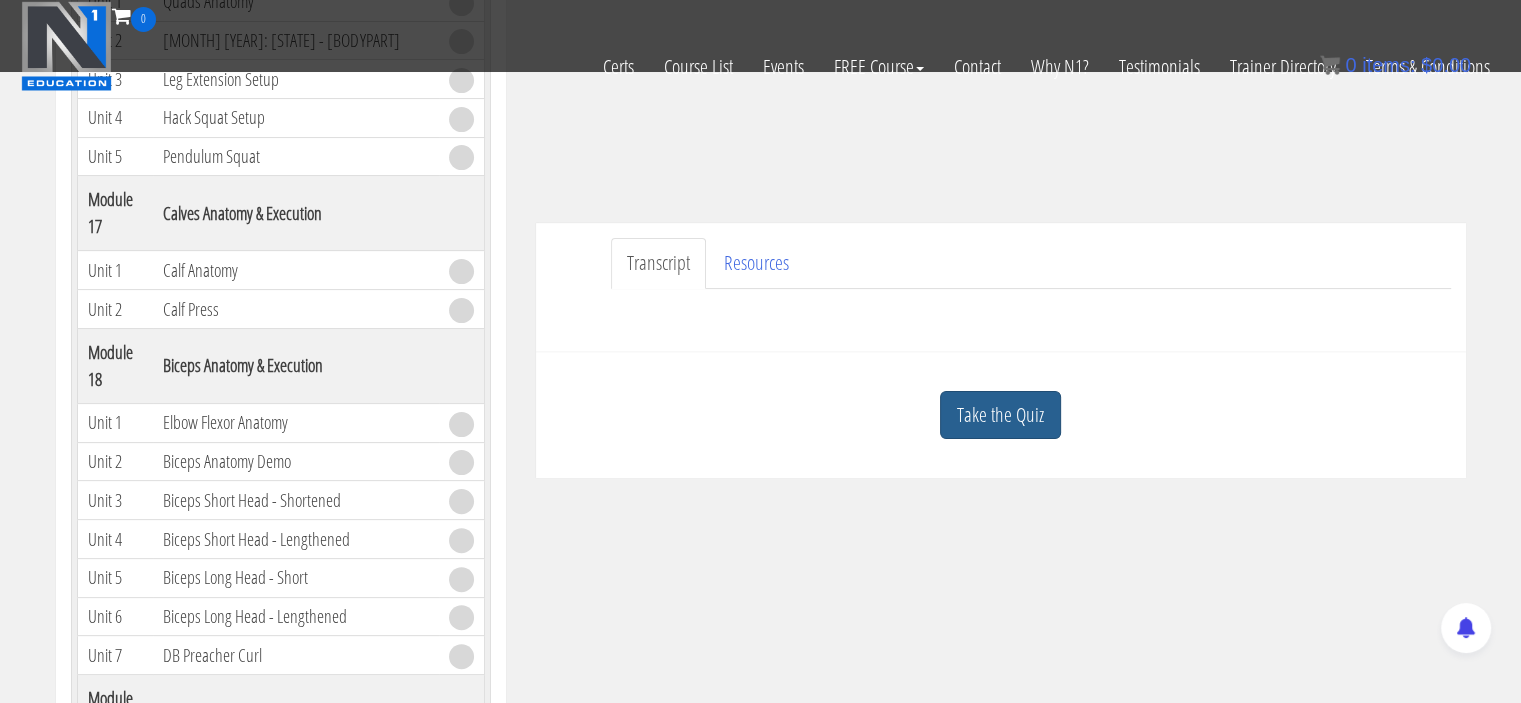 click on "Take the Quiz" at bounding box center (1000, 415) 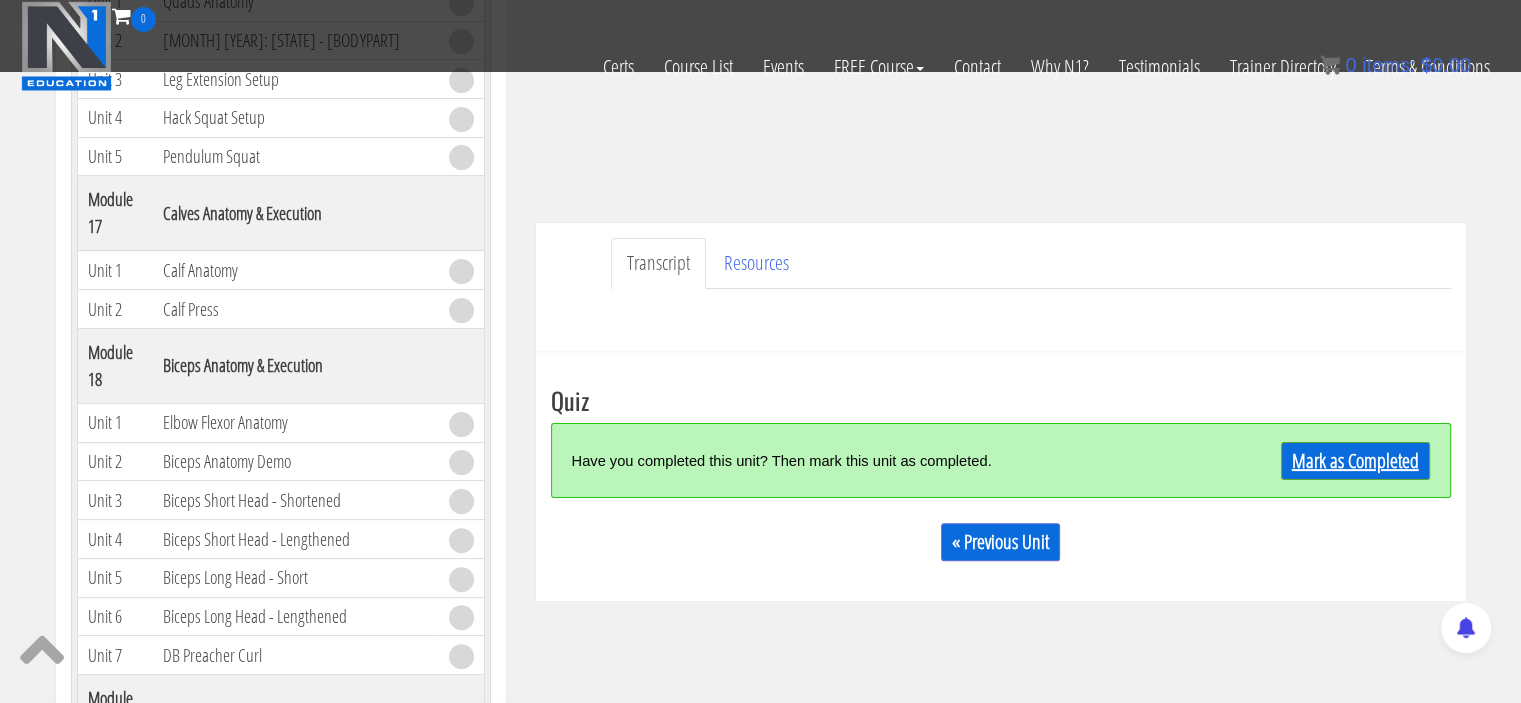 click on "Mark as Completed" at bounding box center (1355, 461) 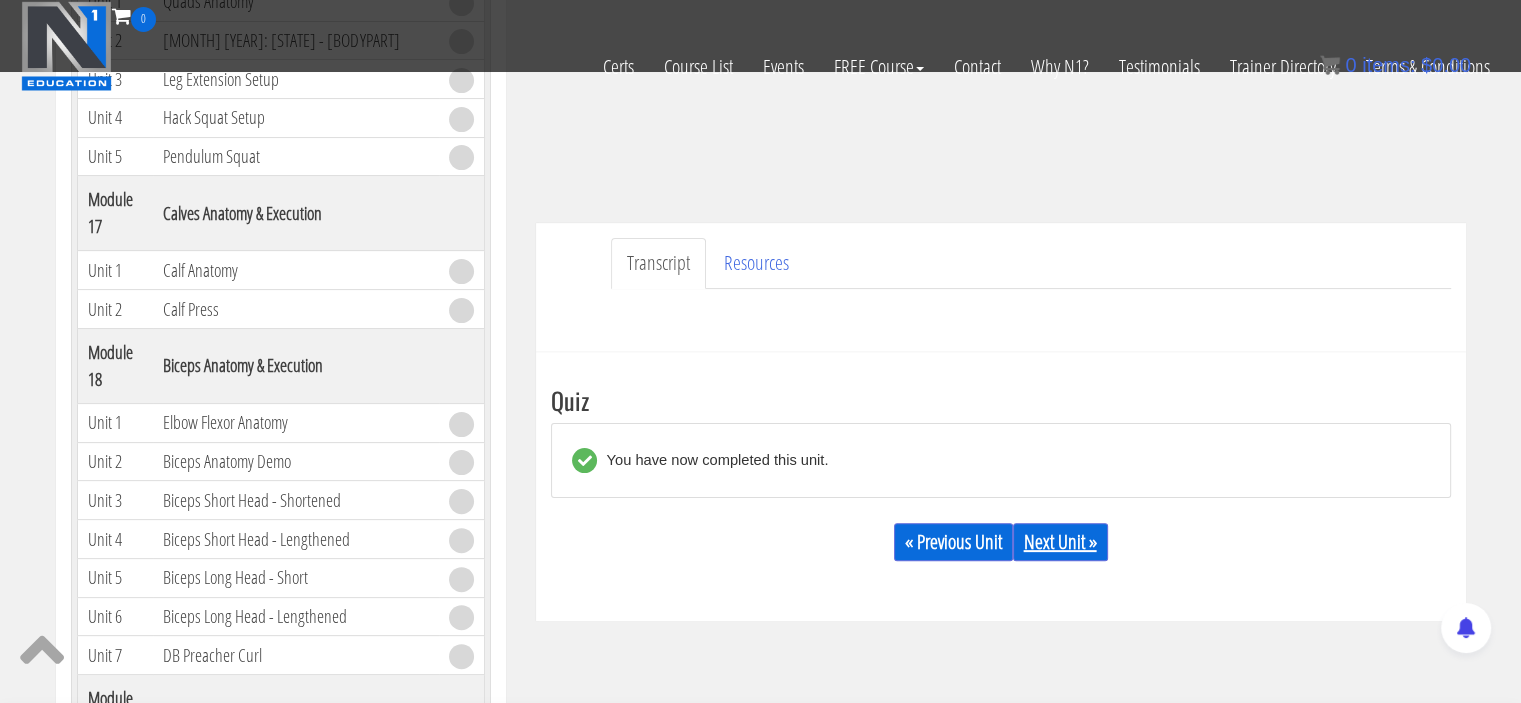 click on "Next Unit »" at bounding box center (1060, 542) 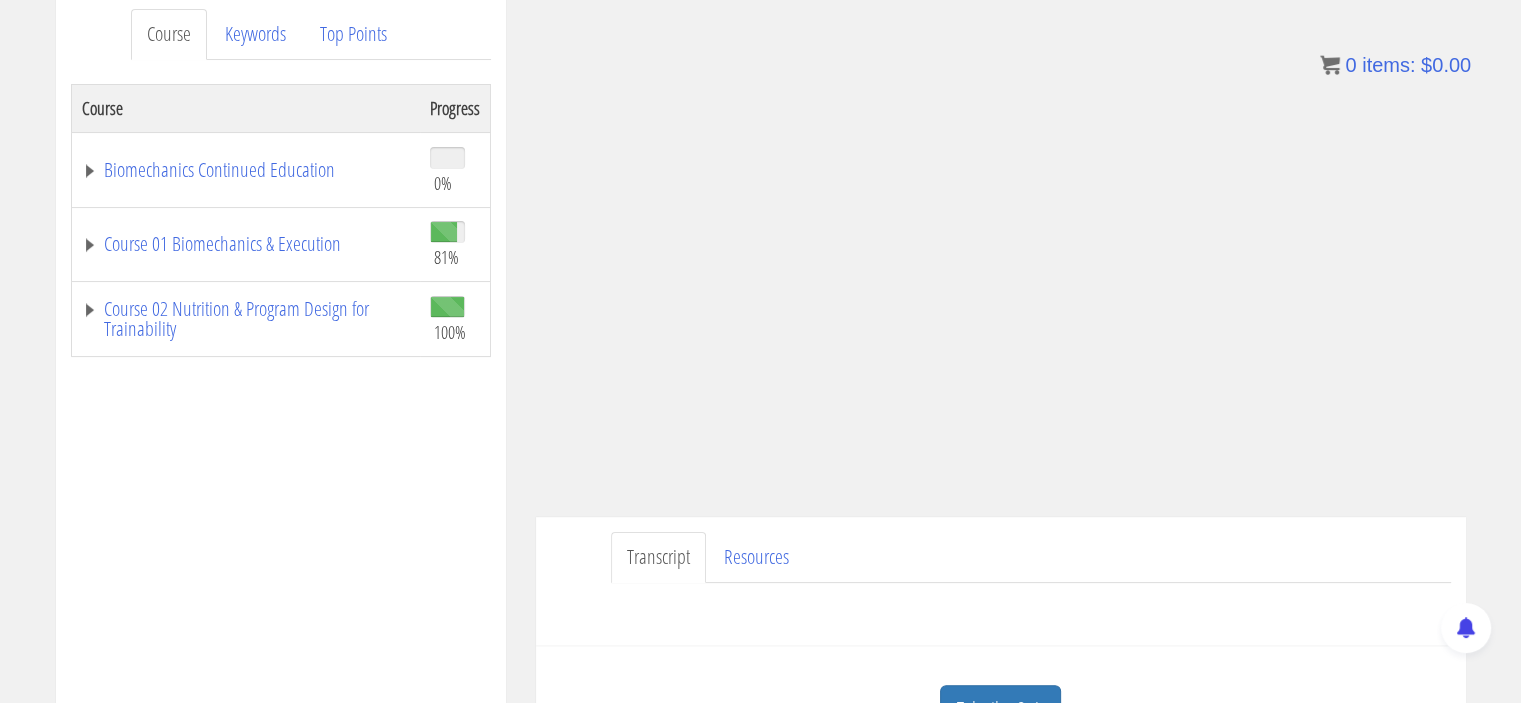 scroll, scrollTop: 344, scrollLeft: 0, axis: vertical 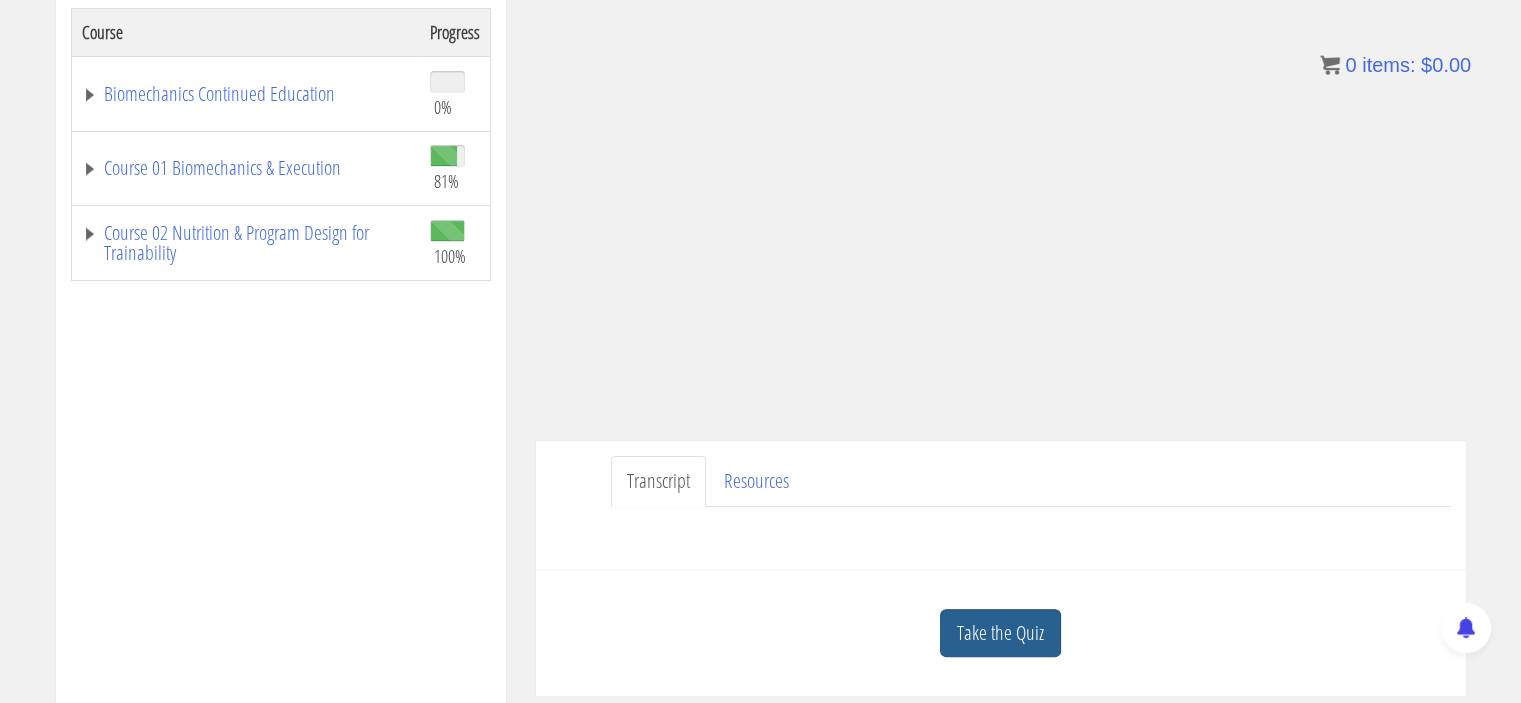 click on "Take the Quiz" at bounding box center [1000, 633] 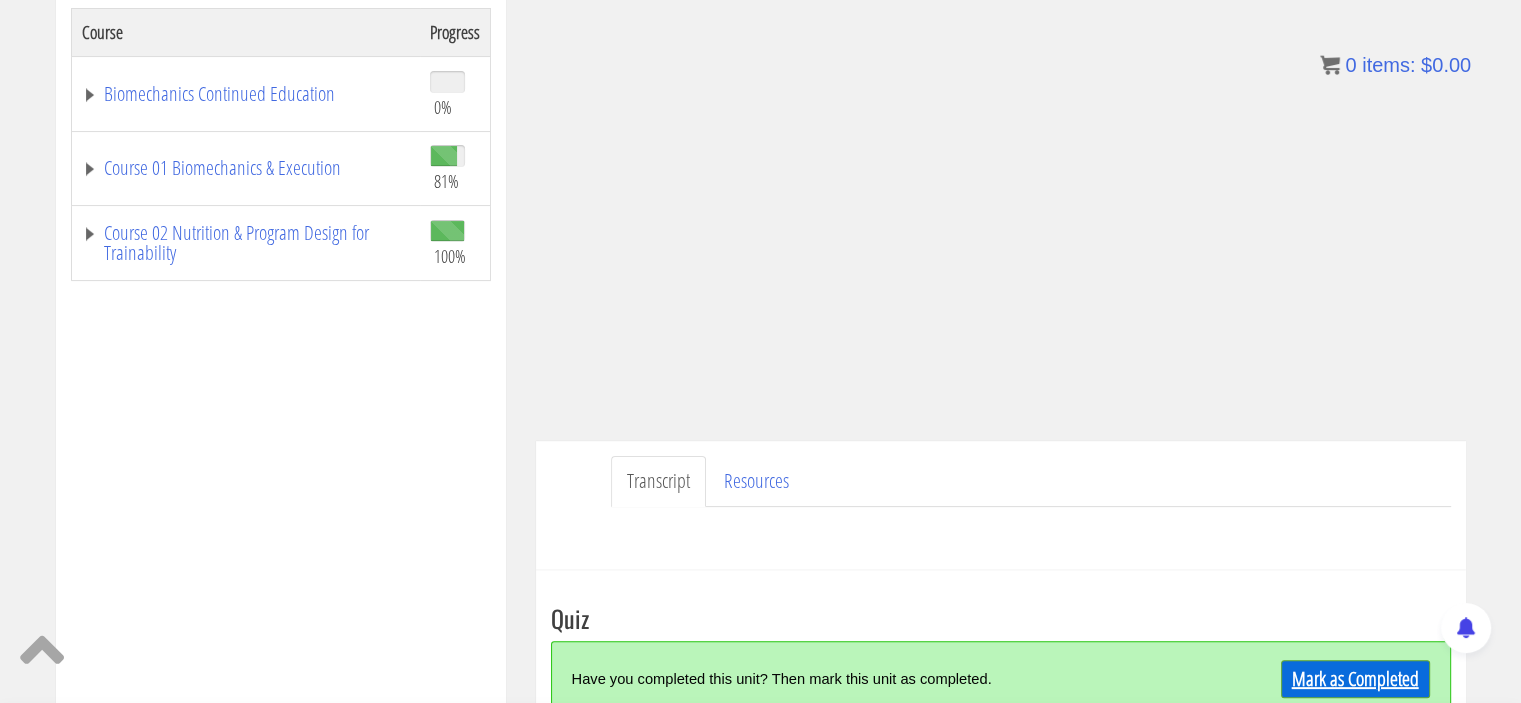 click on "Mark as Completed" at bounding box center [1355, 679] 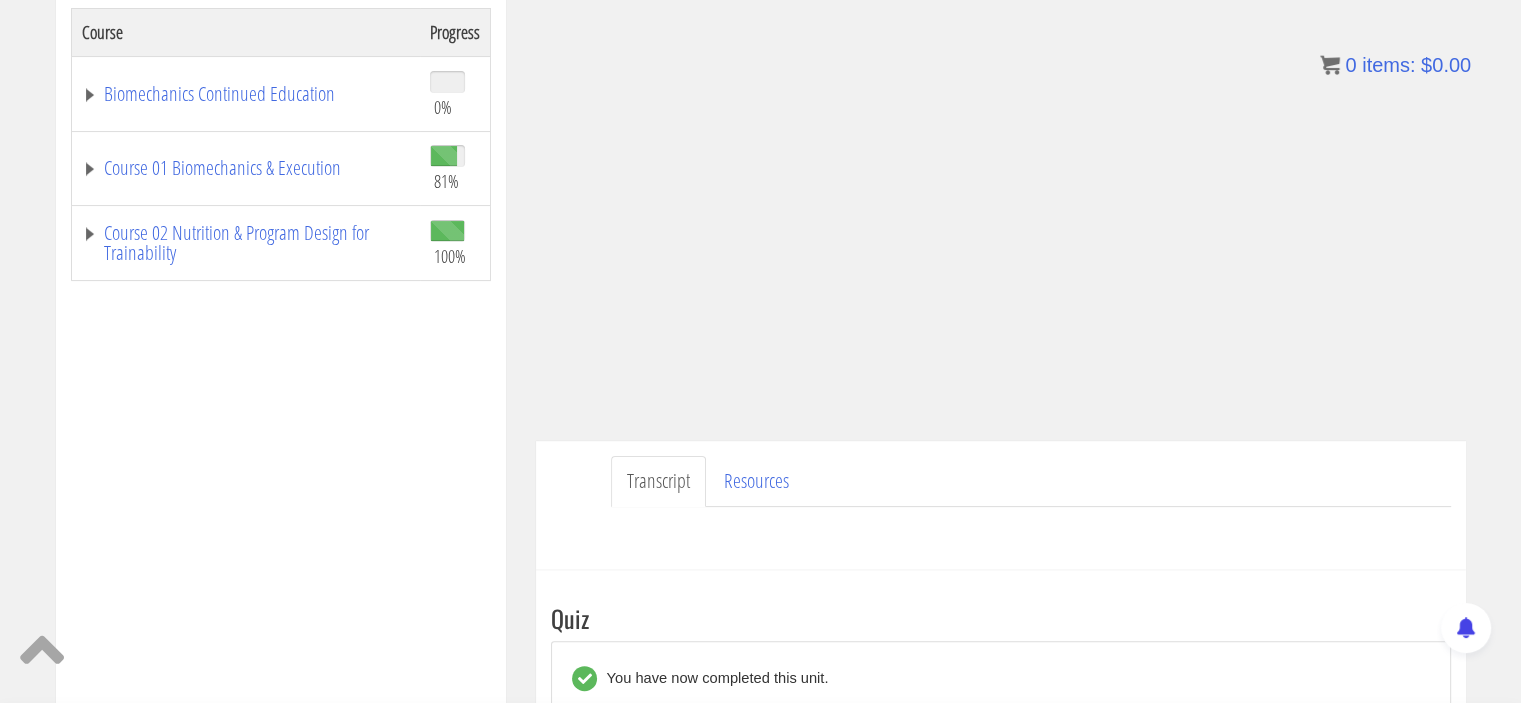 drag, startPoint x: 1309, startPoint y: 664, endPoint x: 1323, endPoint y: 583, distance: 82.20097 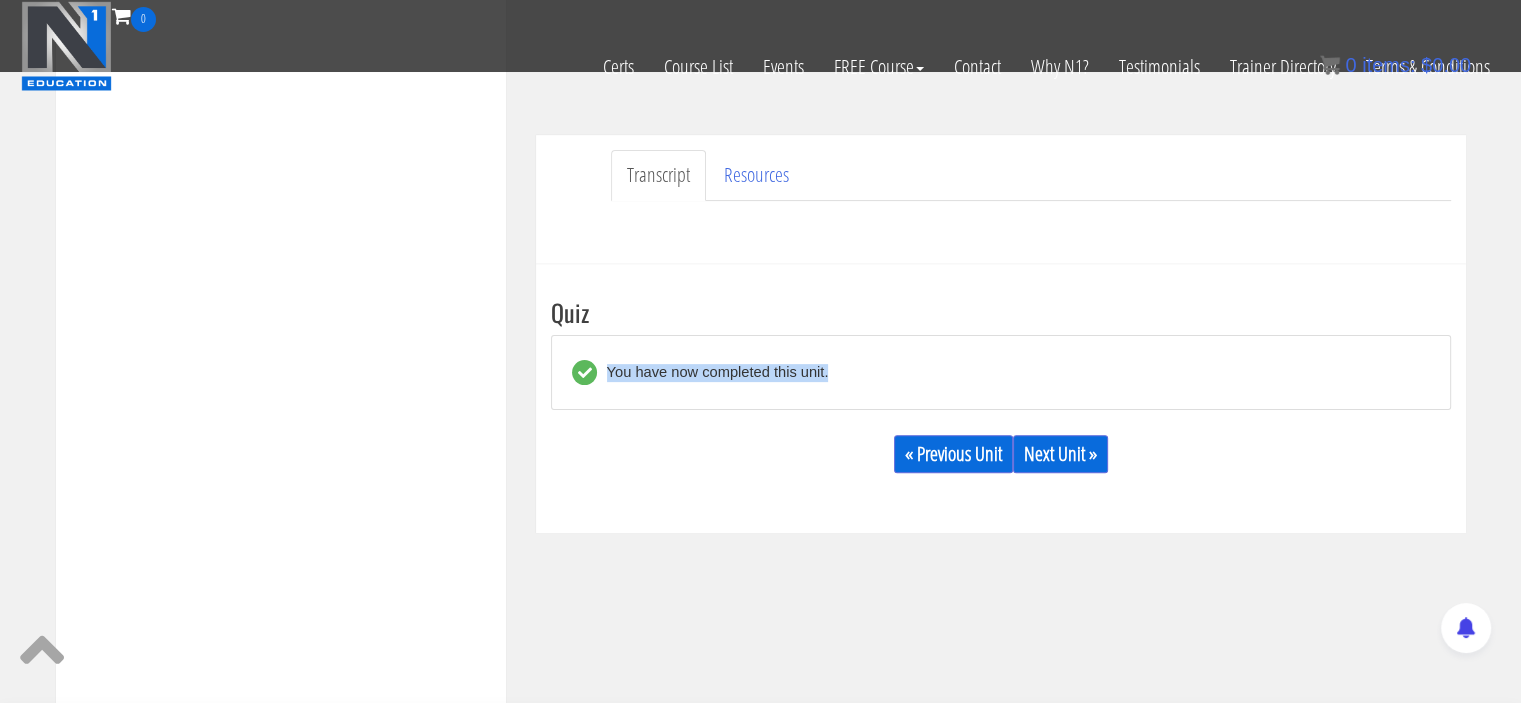 scroll, scrollTop: 544, scrollLeft: 0, axis: vertical 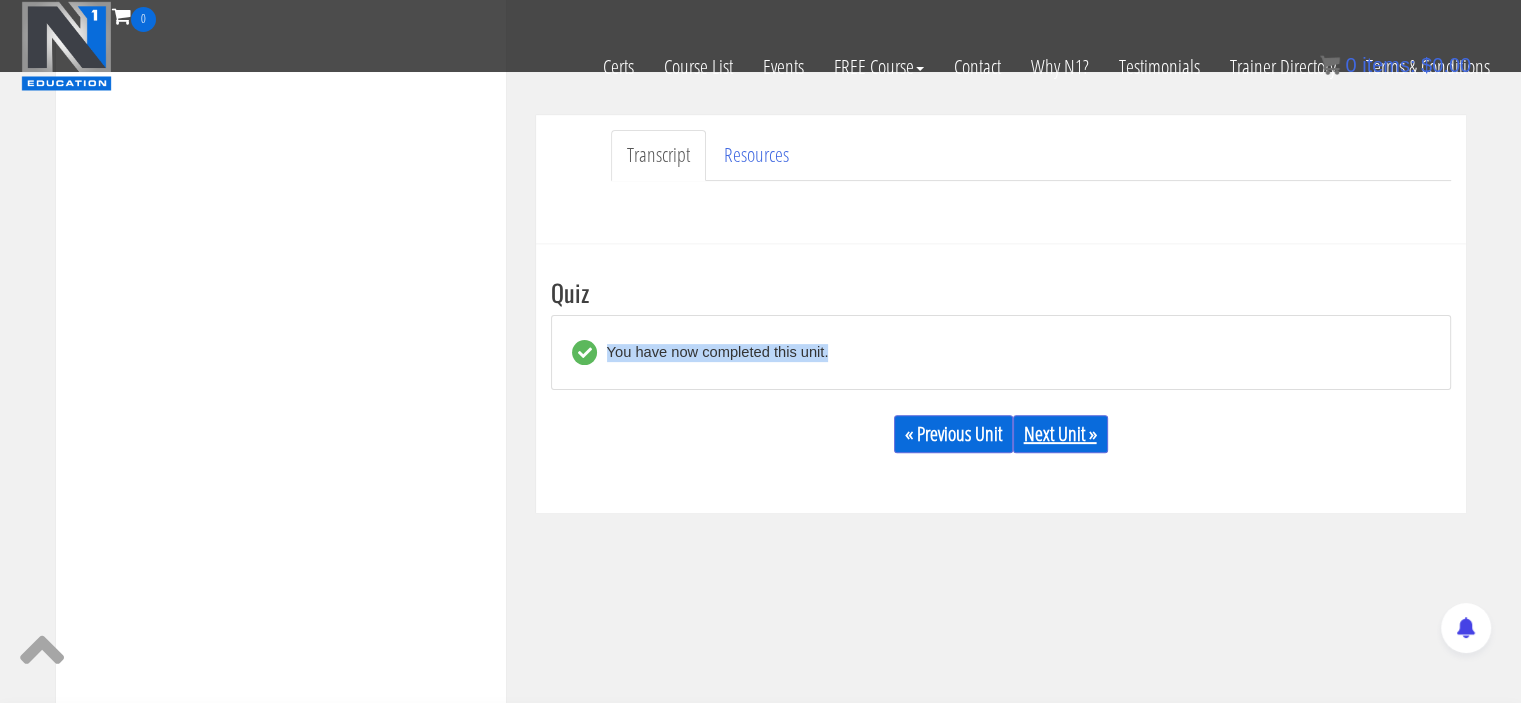 click on "Next Unit »" at bounding box center (1060, 434) 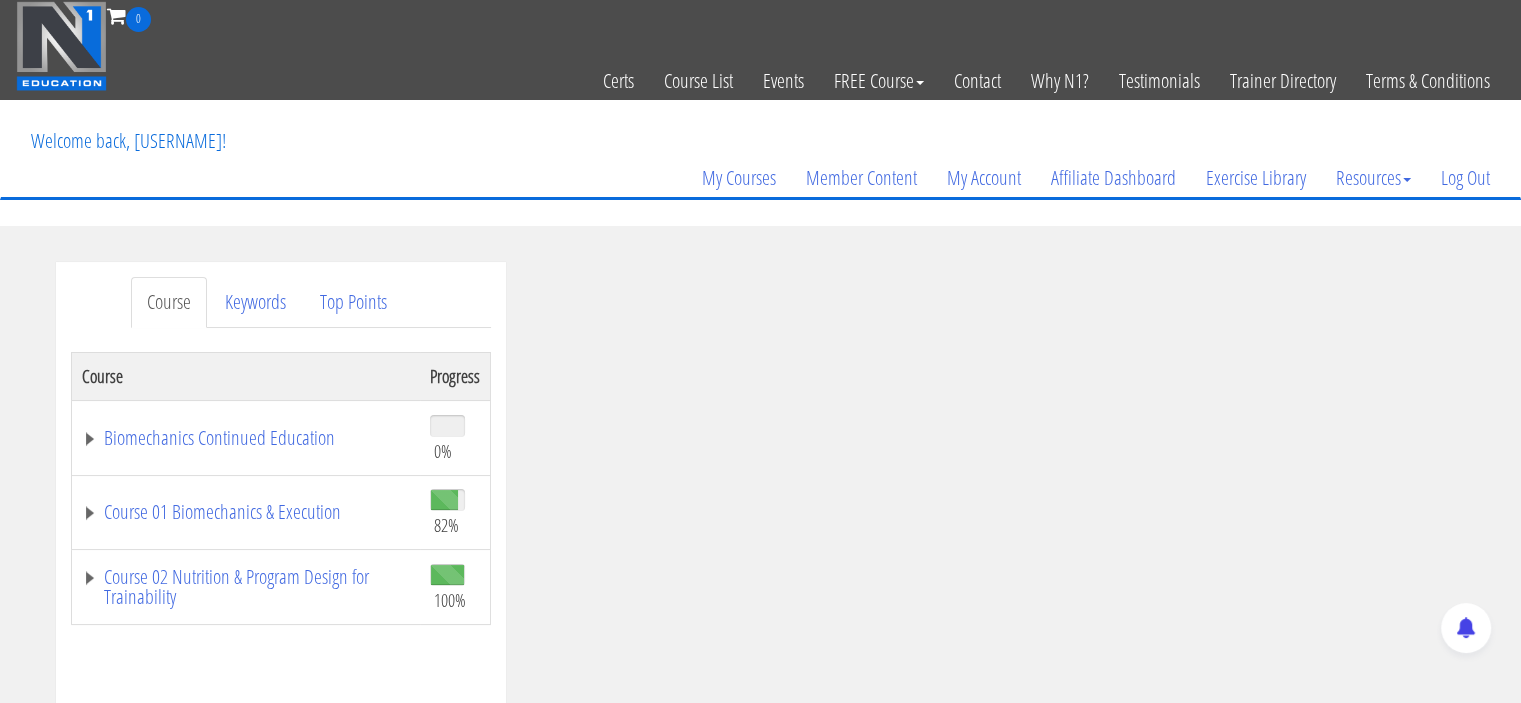 scroll, scrollTop: 0, scrollLeft: 0, axis: both 